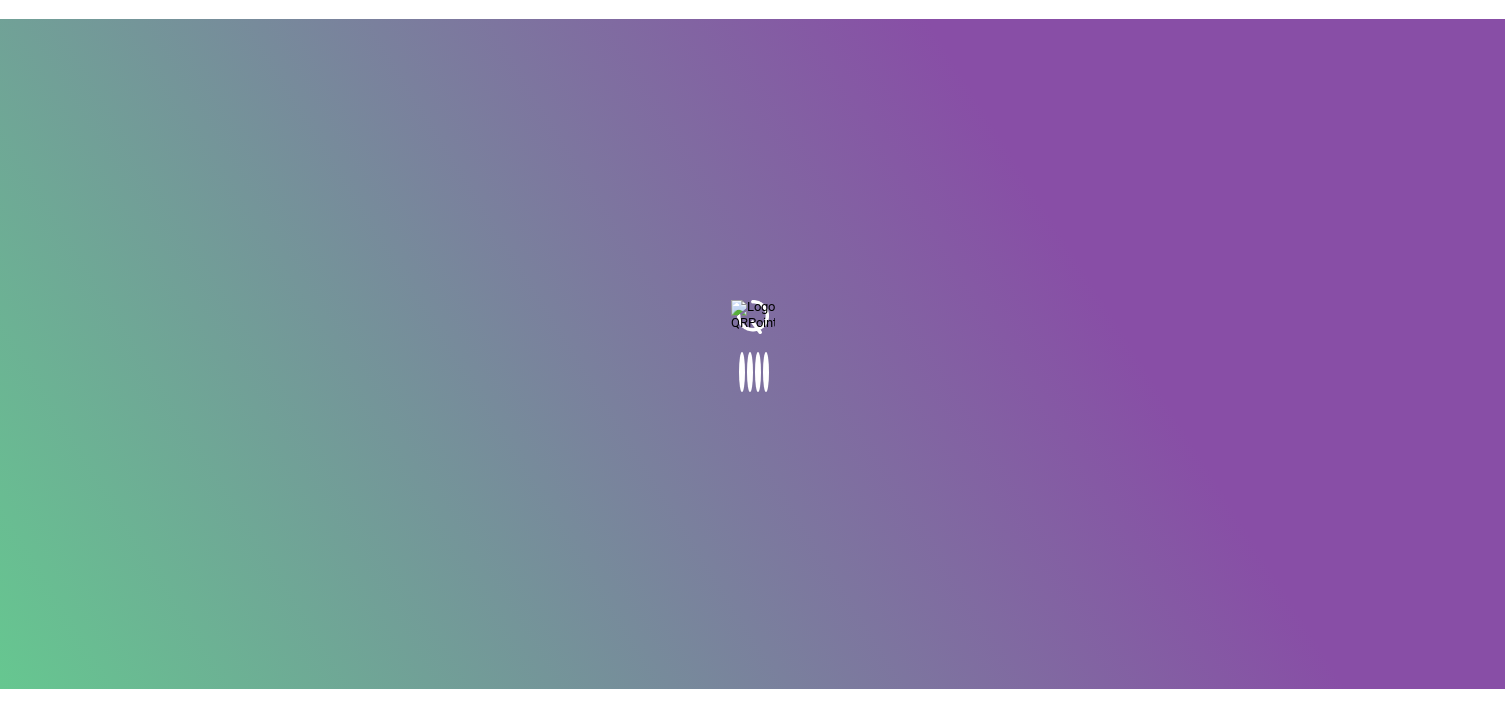 scroll, scrollTop: 0, scrollLeft: 0, axis: both 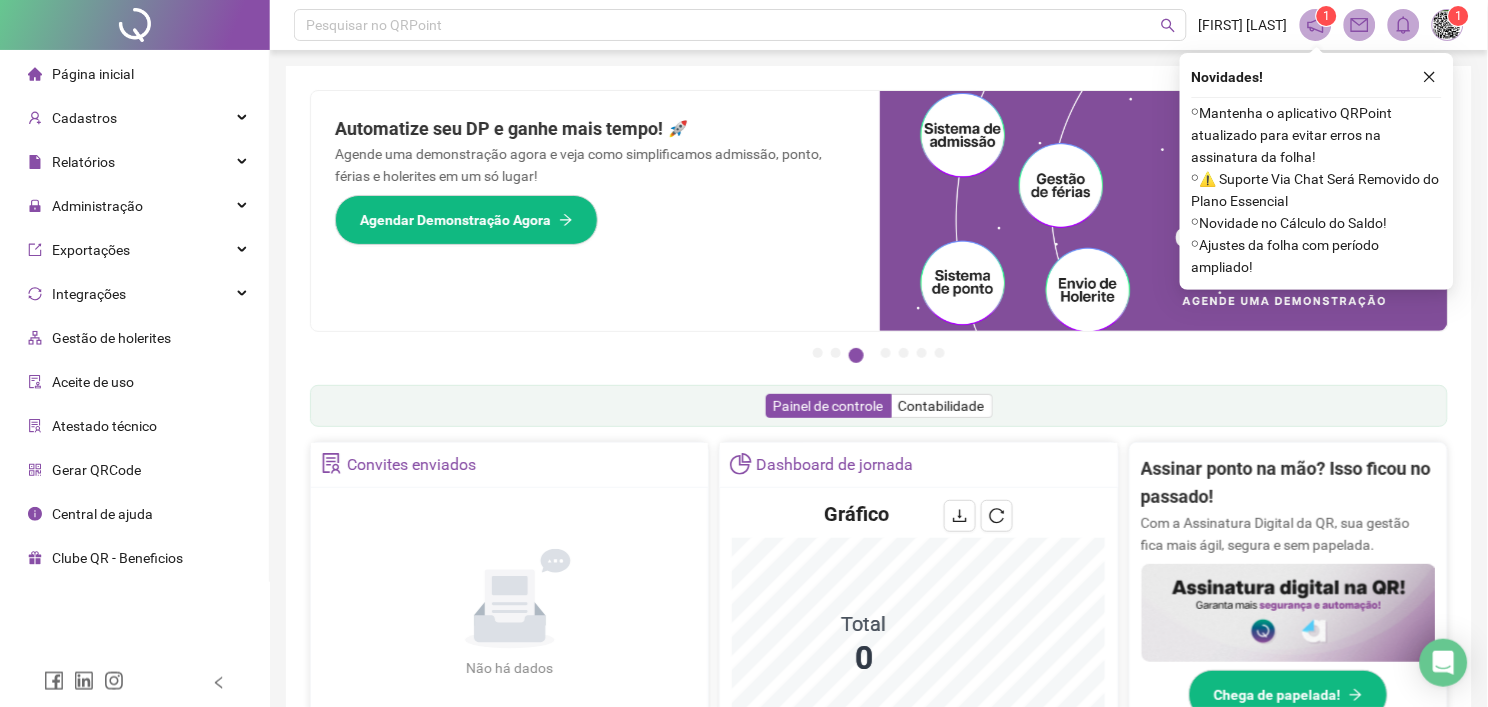 drag, startPoint x: 1430, startPoint y: 78, endPoint x: 1415, endPoint y: 84, distance: 16.155495 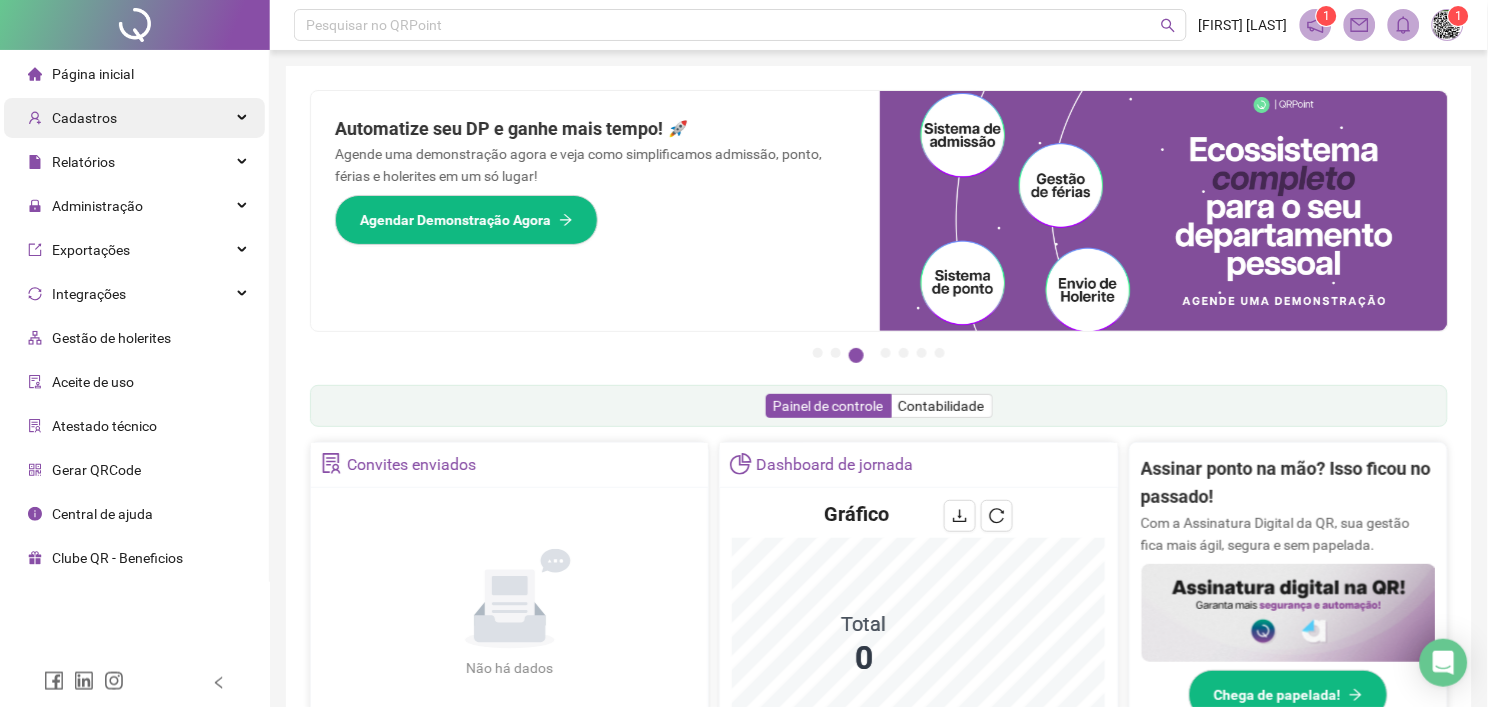 click on "Cadastros" at bounding box center [84, 118] 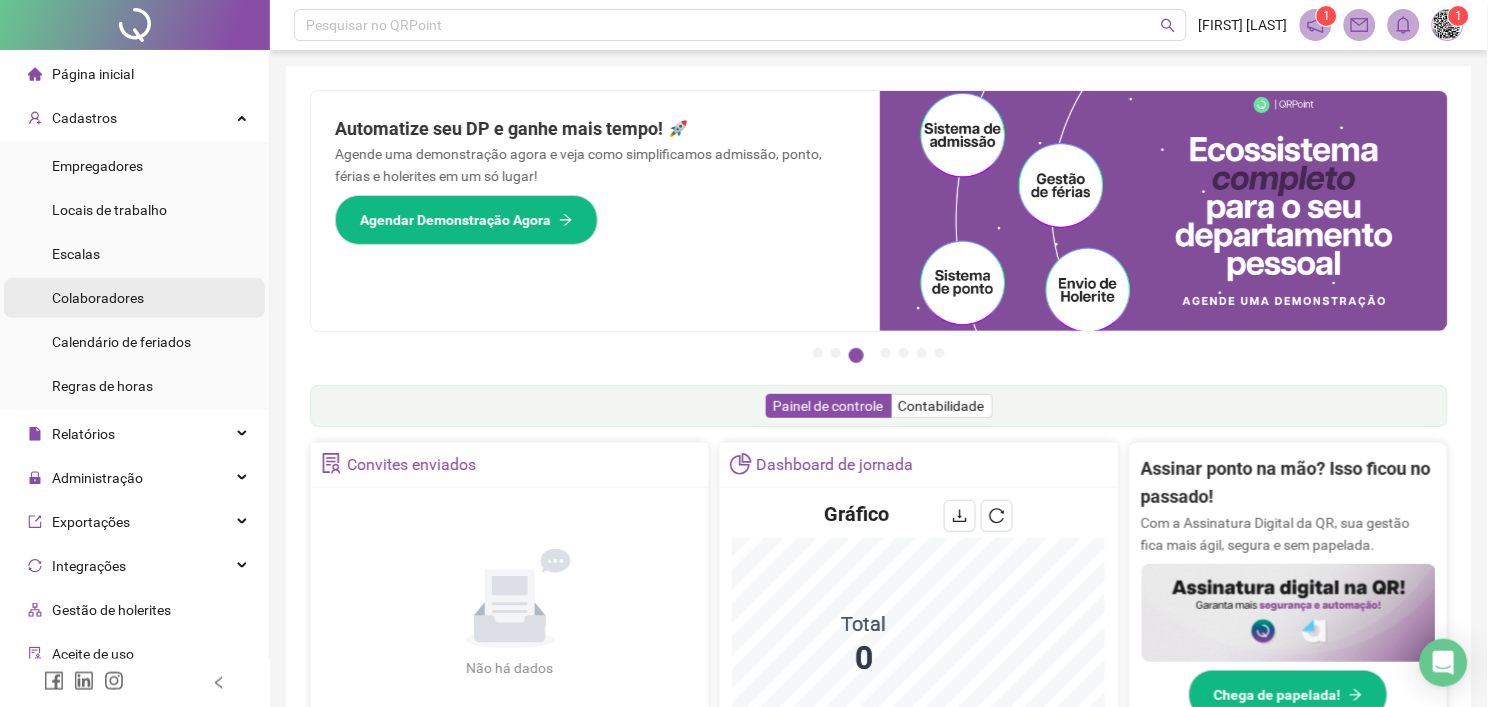 click on "Colaboradores" at bounding box center [98, 298] 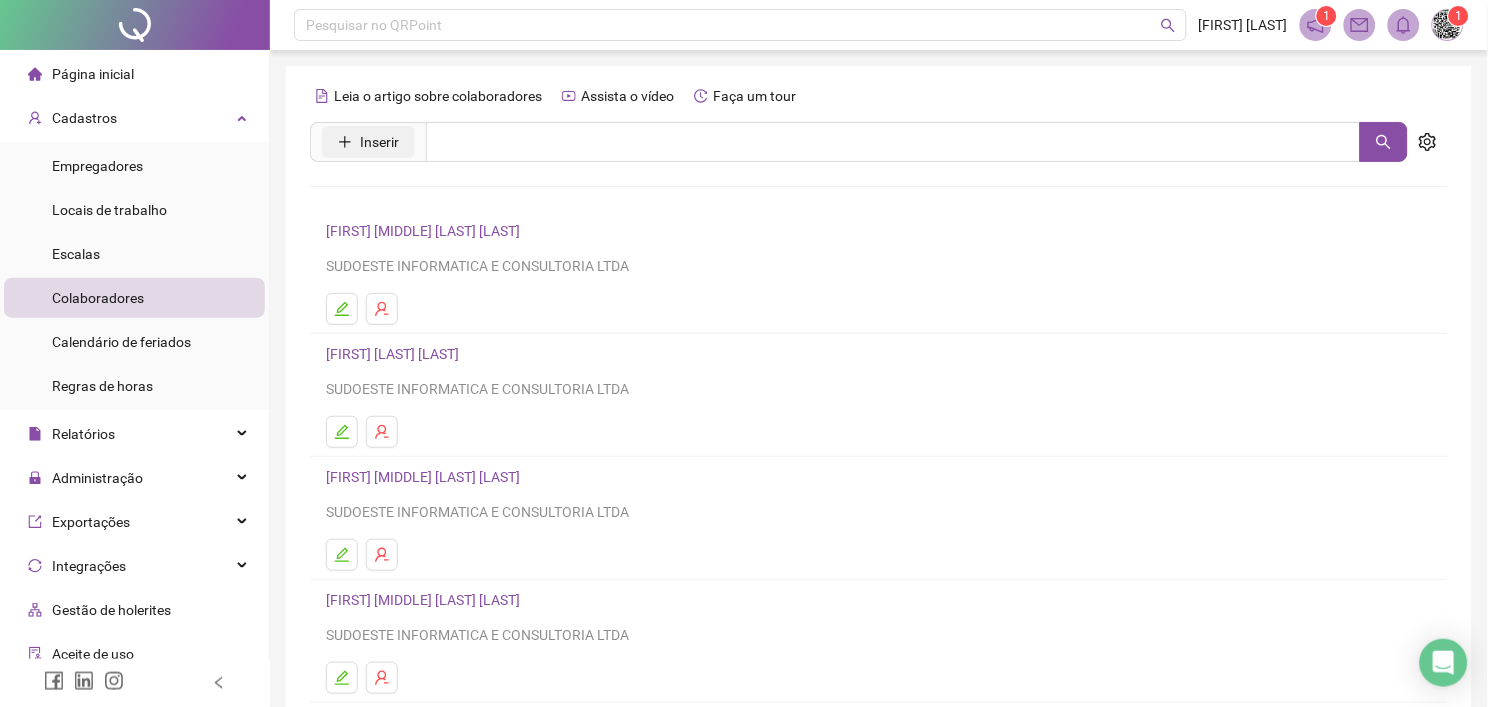 click 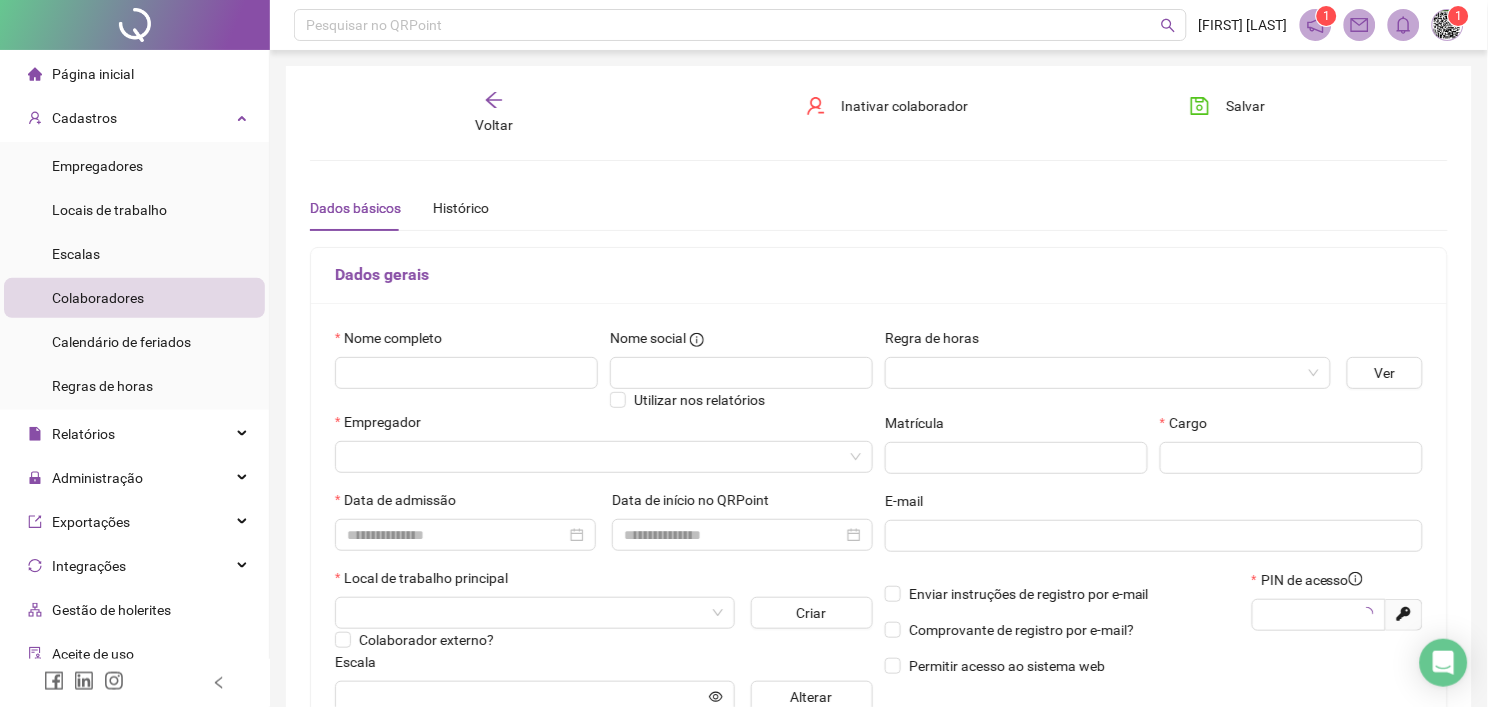 type on "*****" 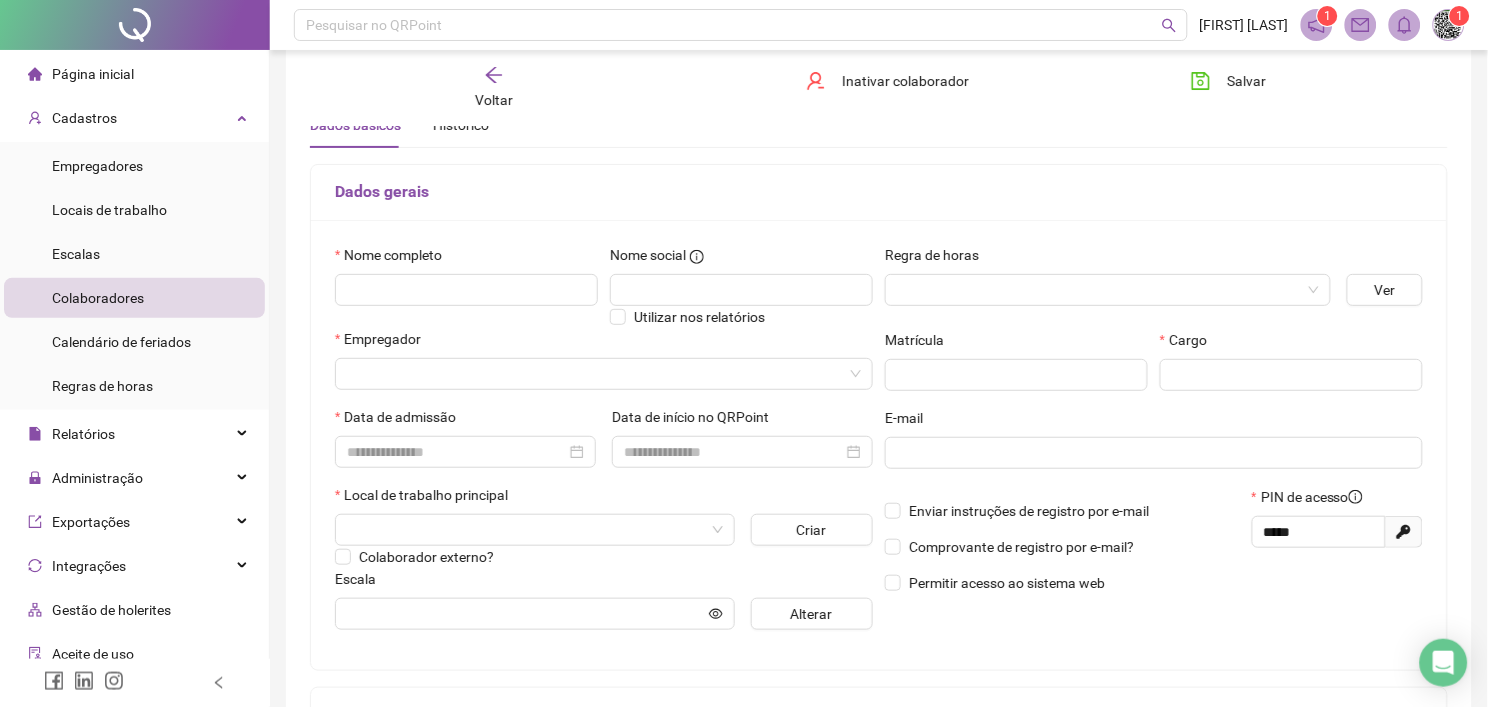scroll, scrollTop: 333, scrollLeft: 0, axis: vertical 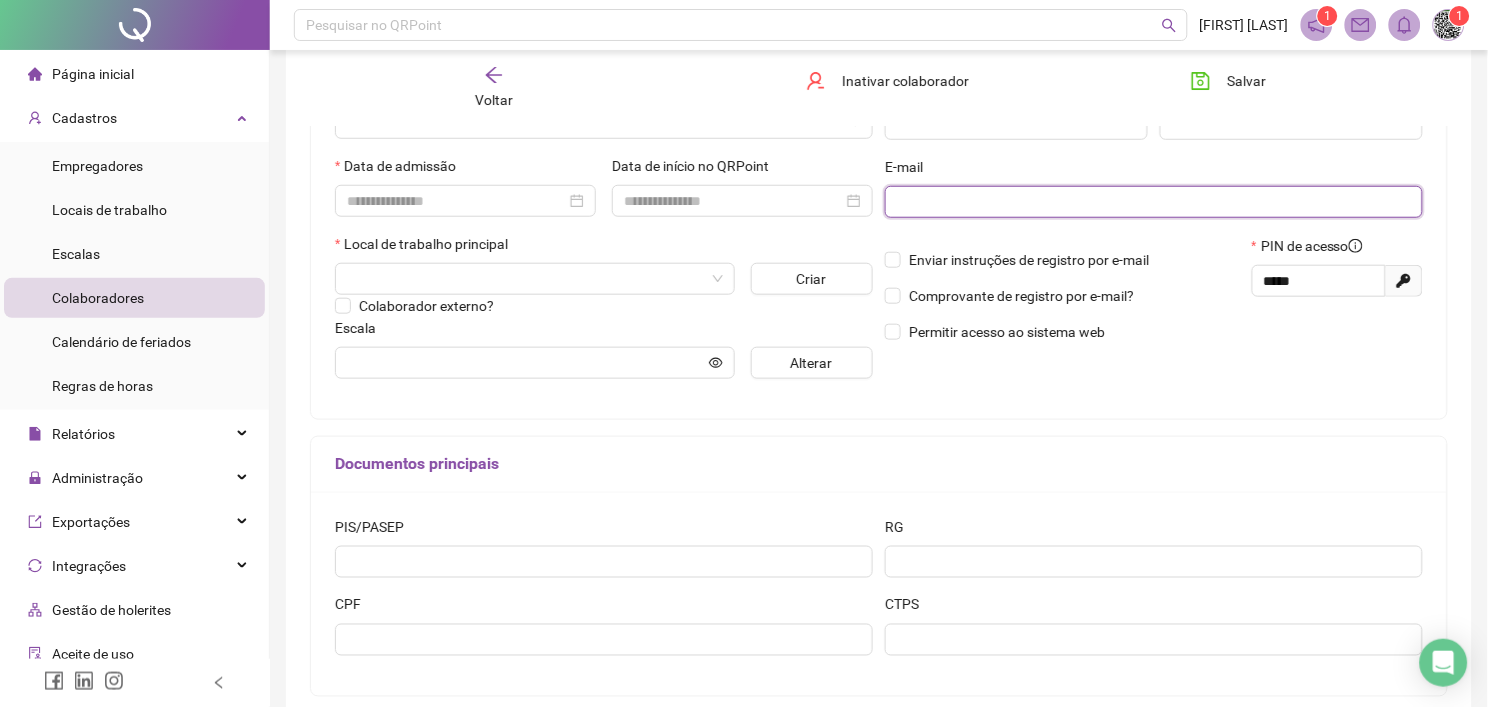 click at bounding box center [1152, 202] 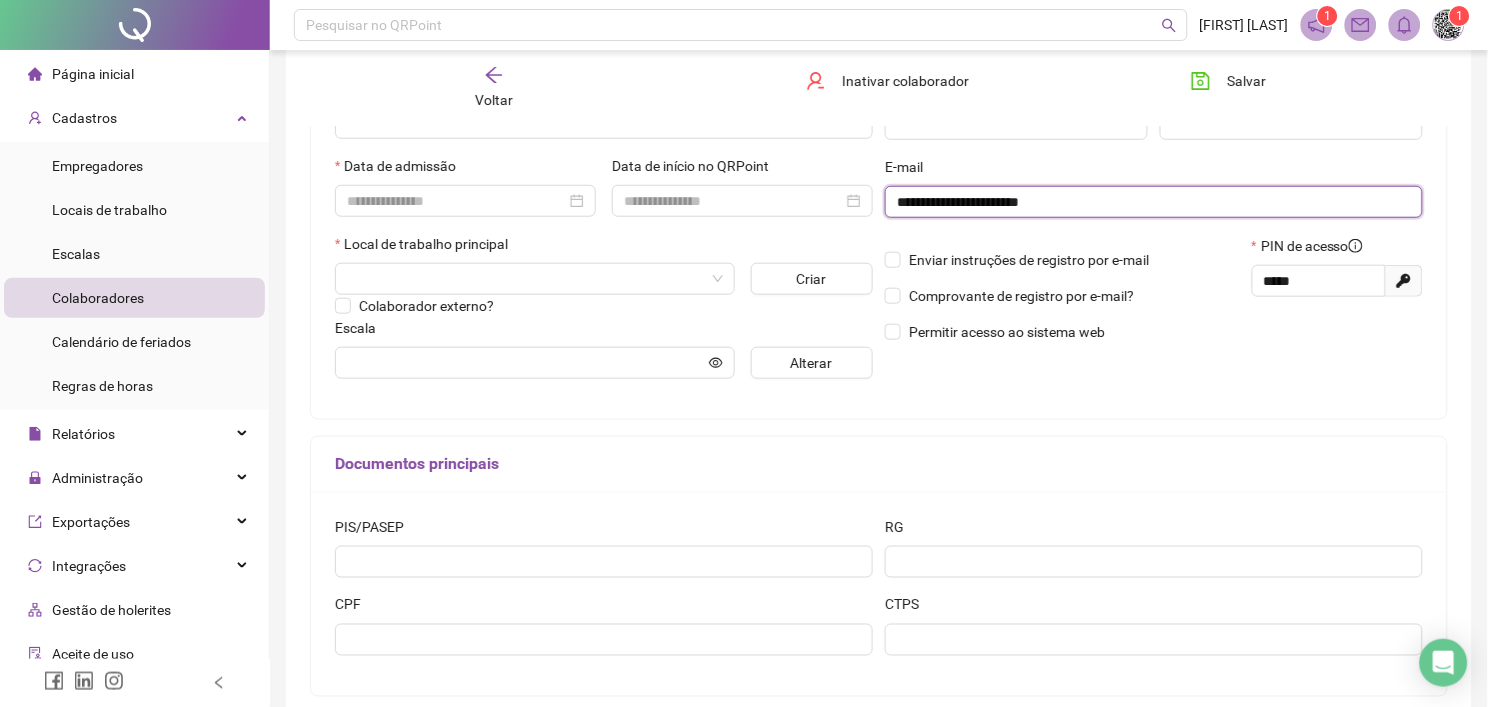 type on "**********" 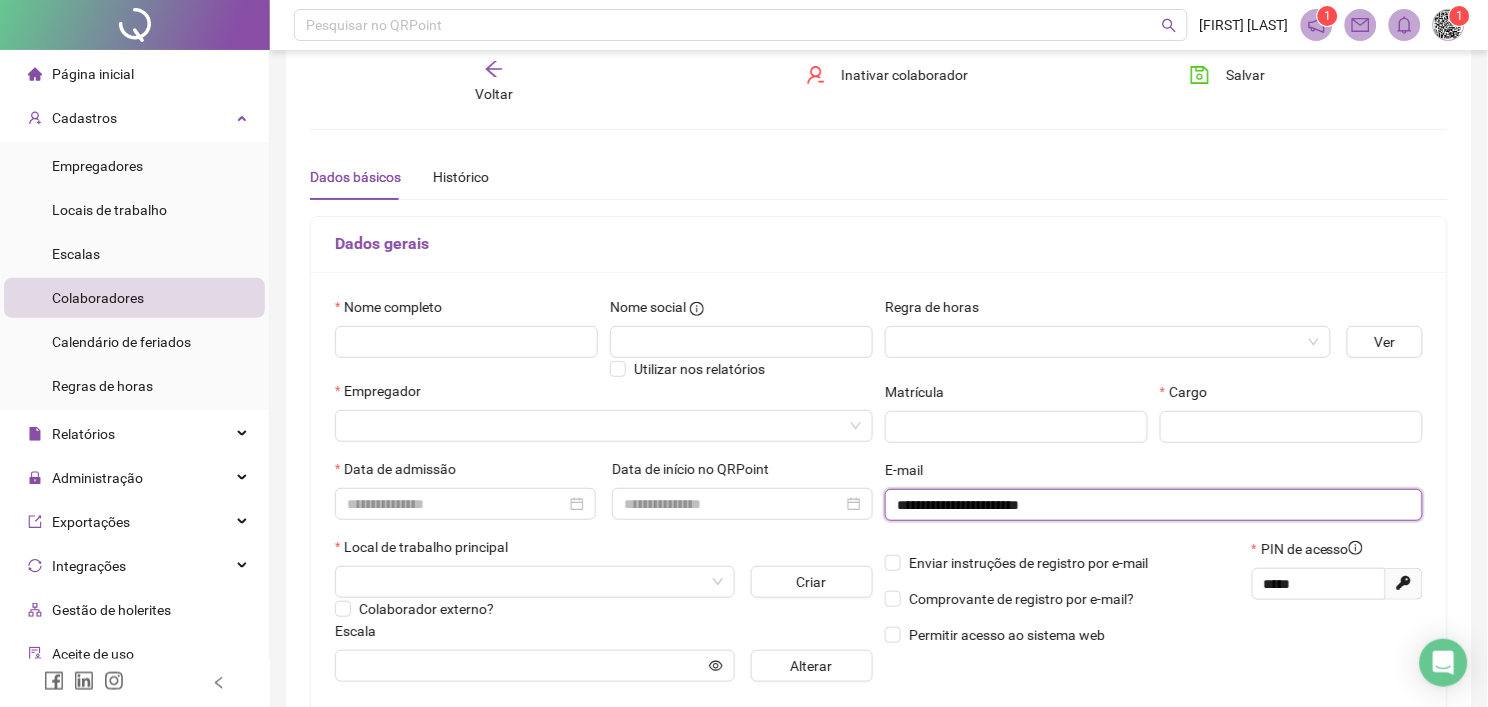 scroll, scrollTop: 0, scrollLeft: 0, axis: both 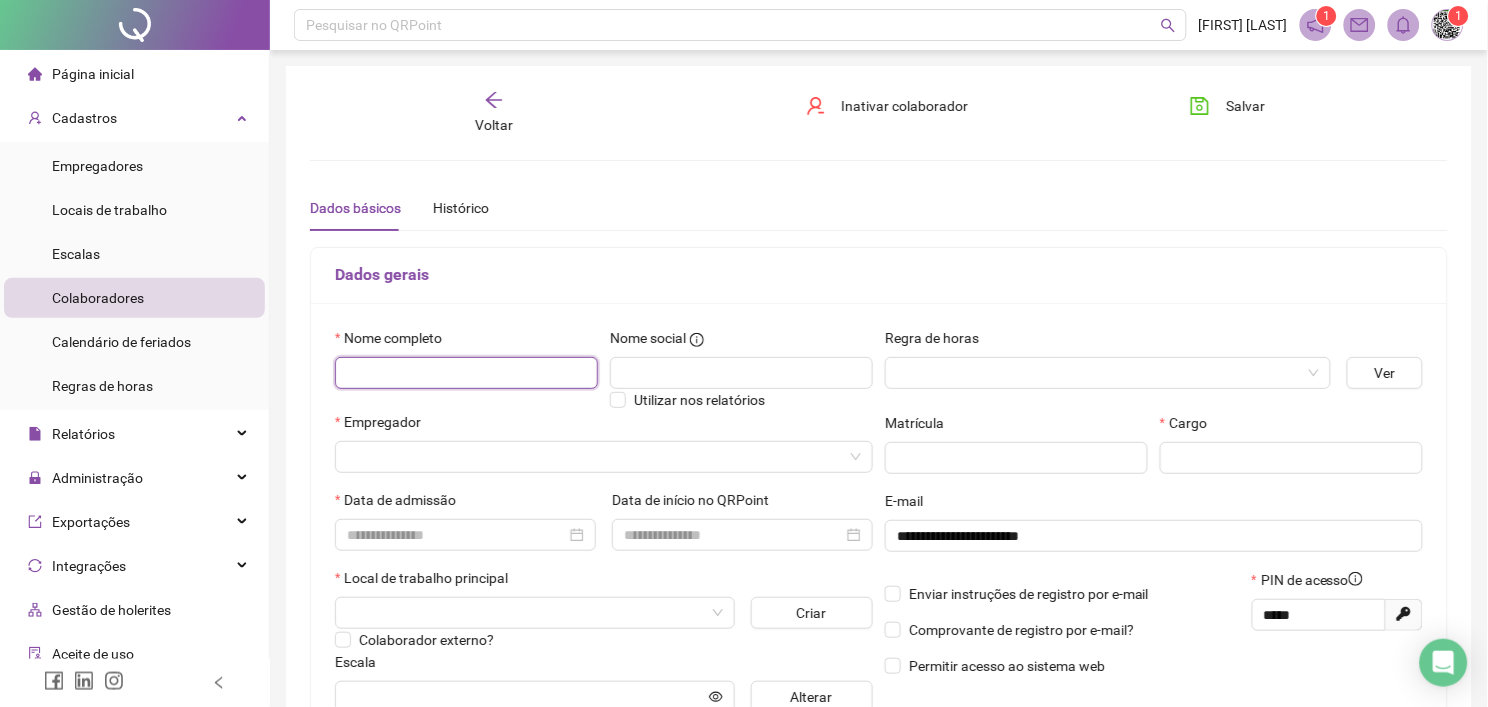 click at bounding box center (466, 373) 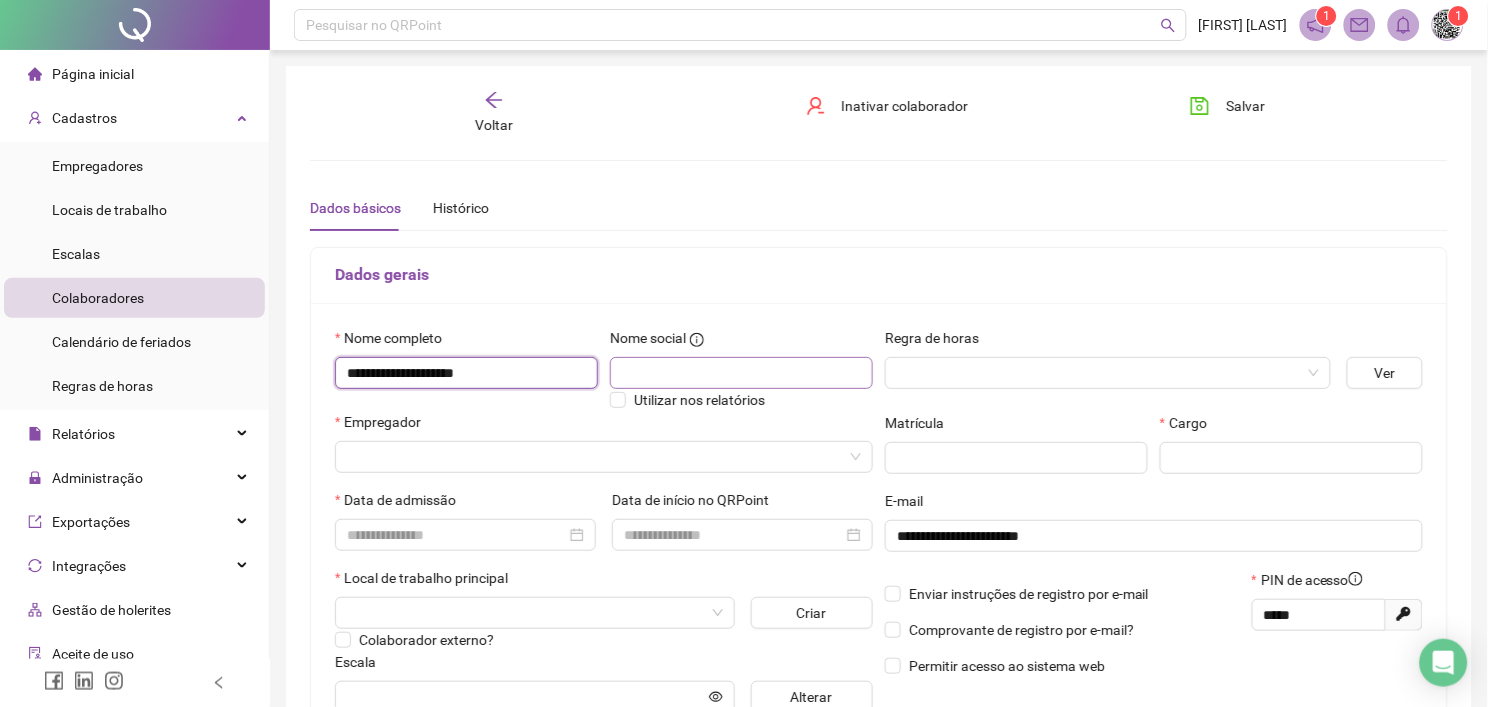 type on "**********" 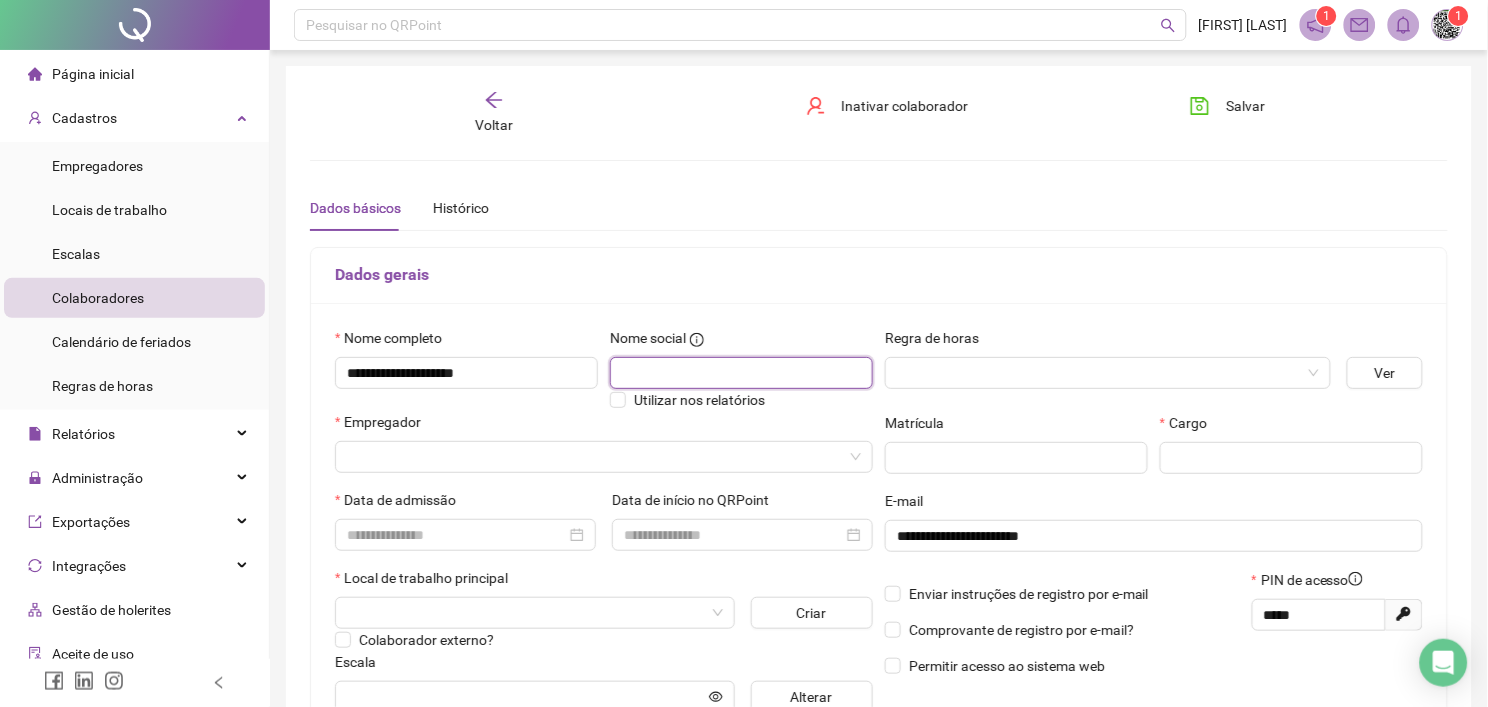 click at bounding box center [741, 373] 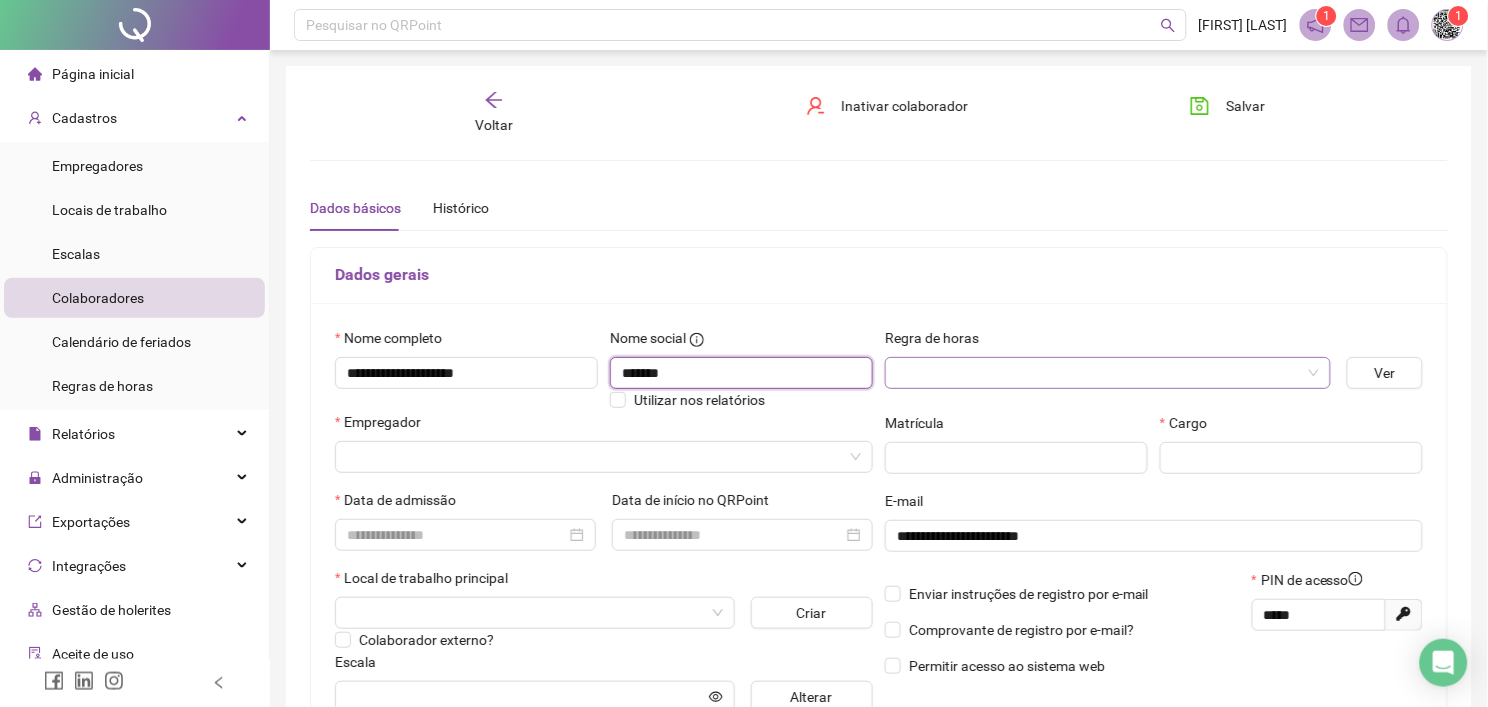 click at bounding box center [1108, 373] 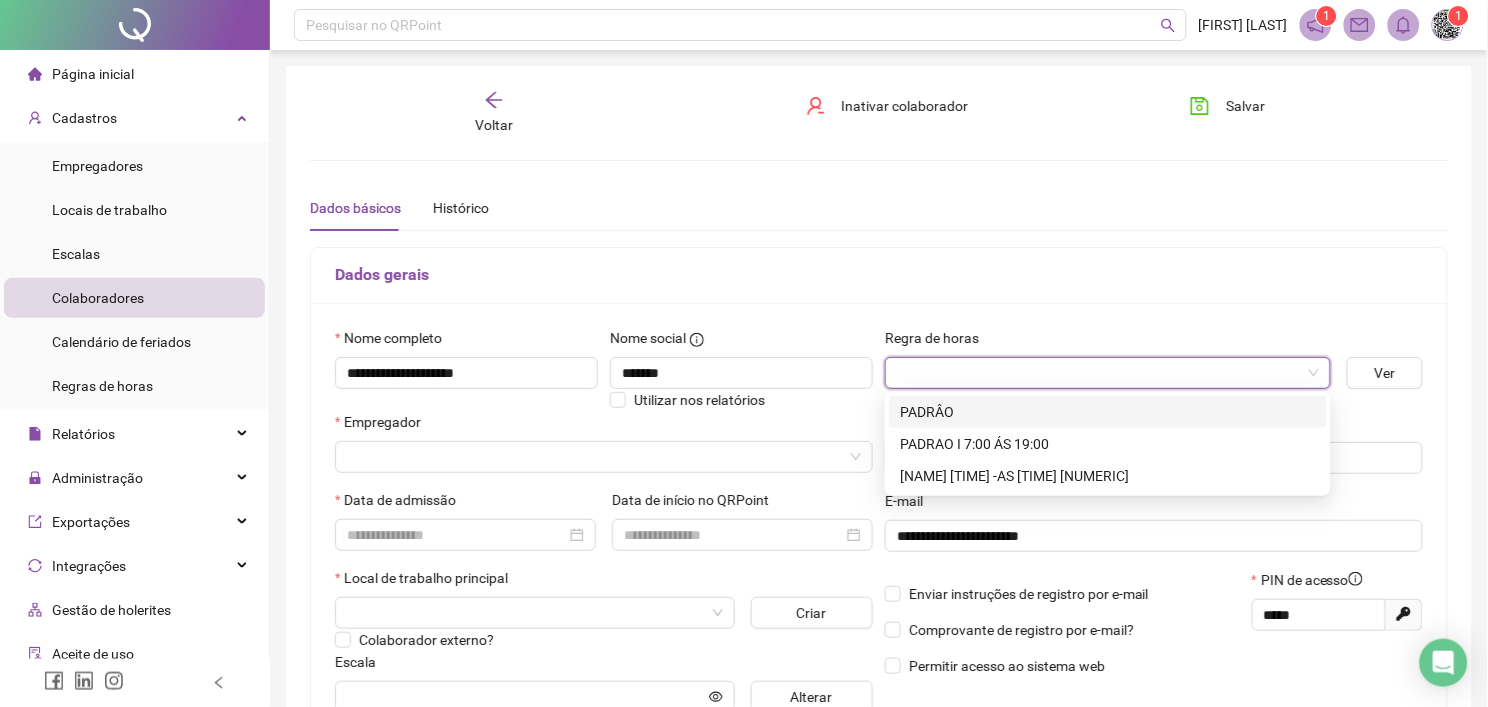click on "PADRÂO" at bounding box center [1108, 412] 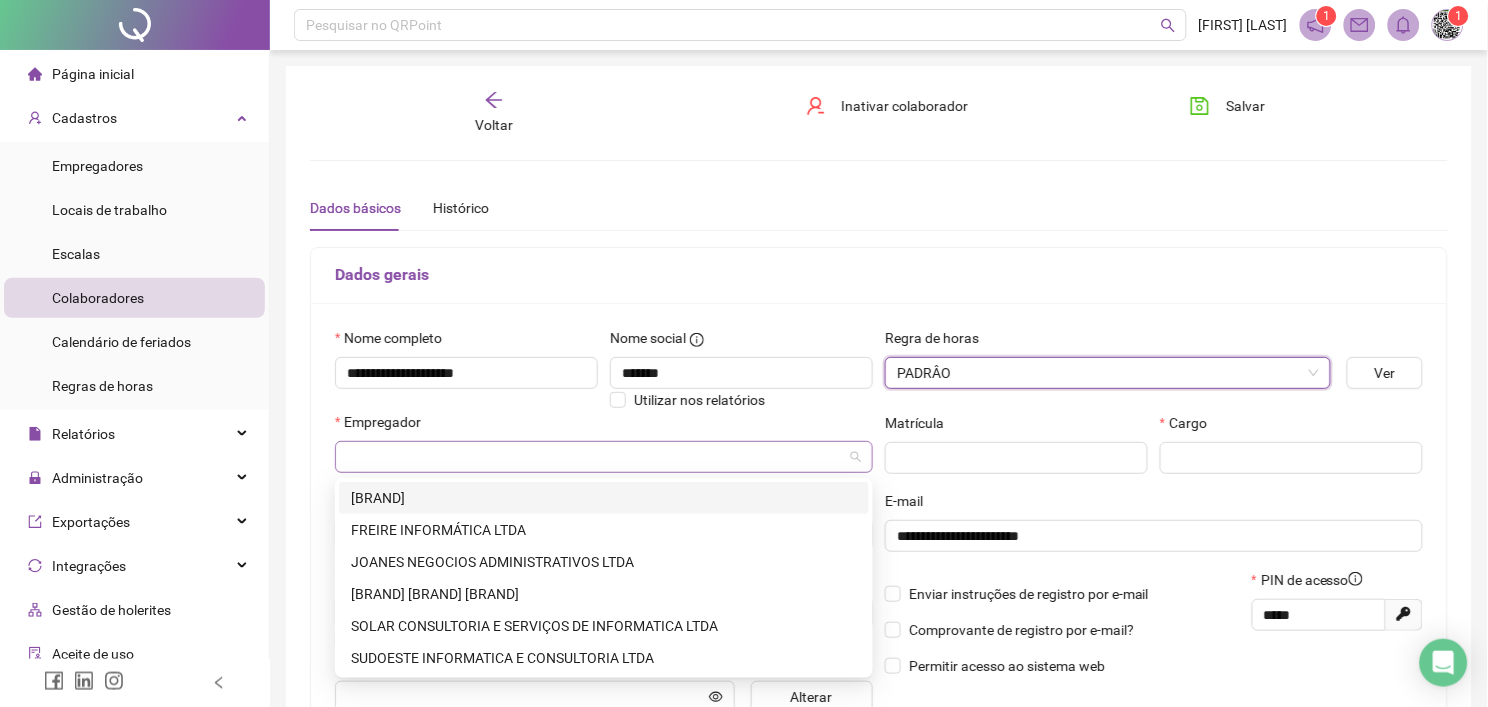click at bounding box center [604, 457] 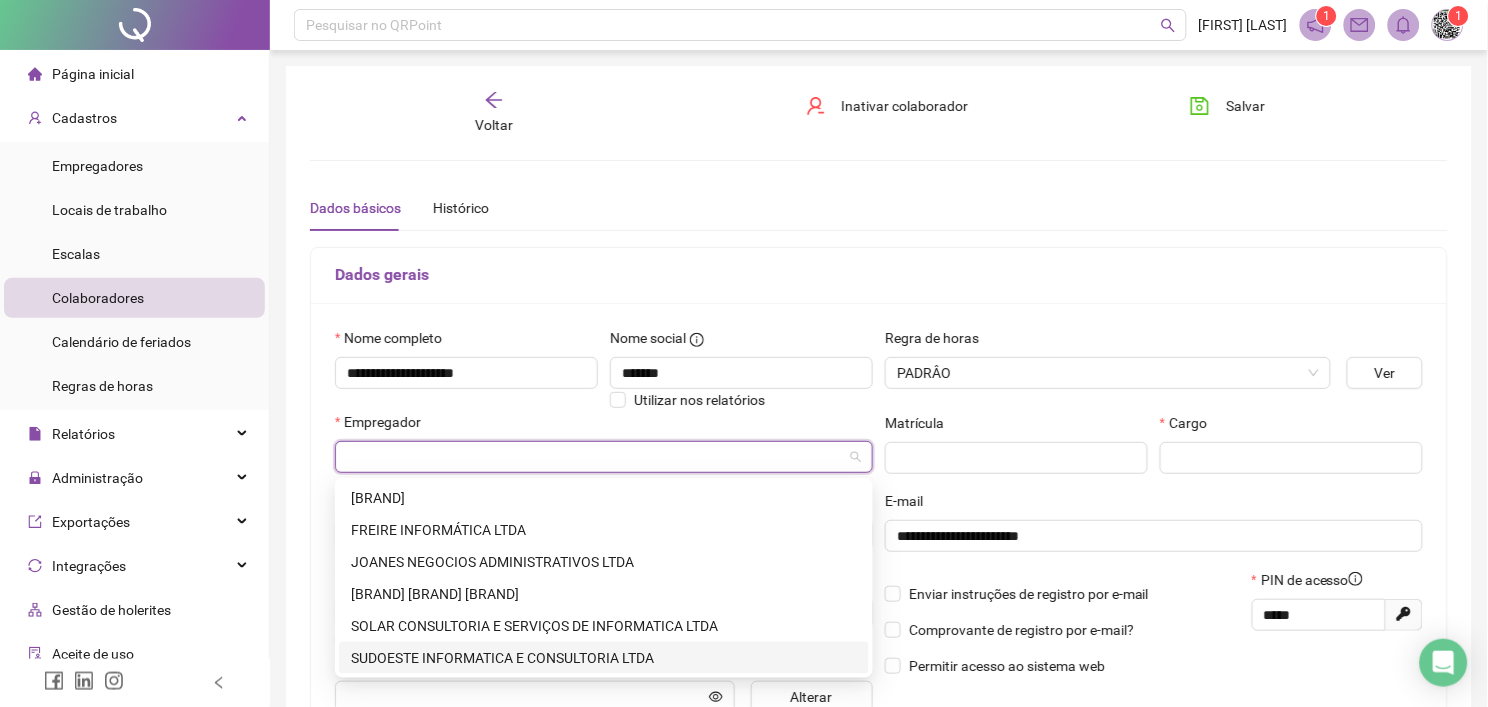 click on "SUDOESTE INFORMATICA E CONSULTORIA LTDA" at bounding box center [604, 658] 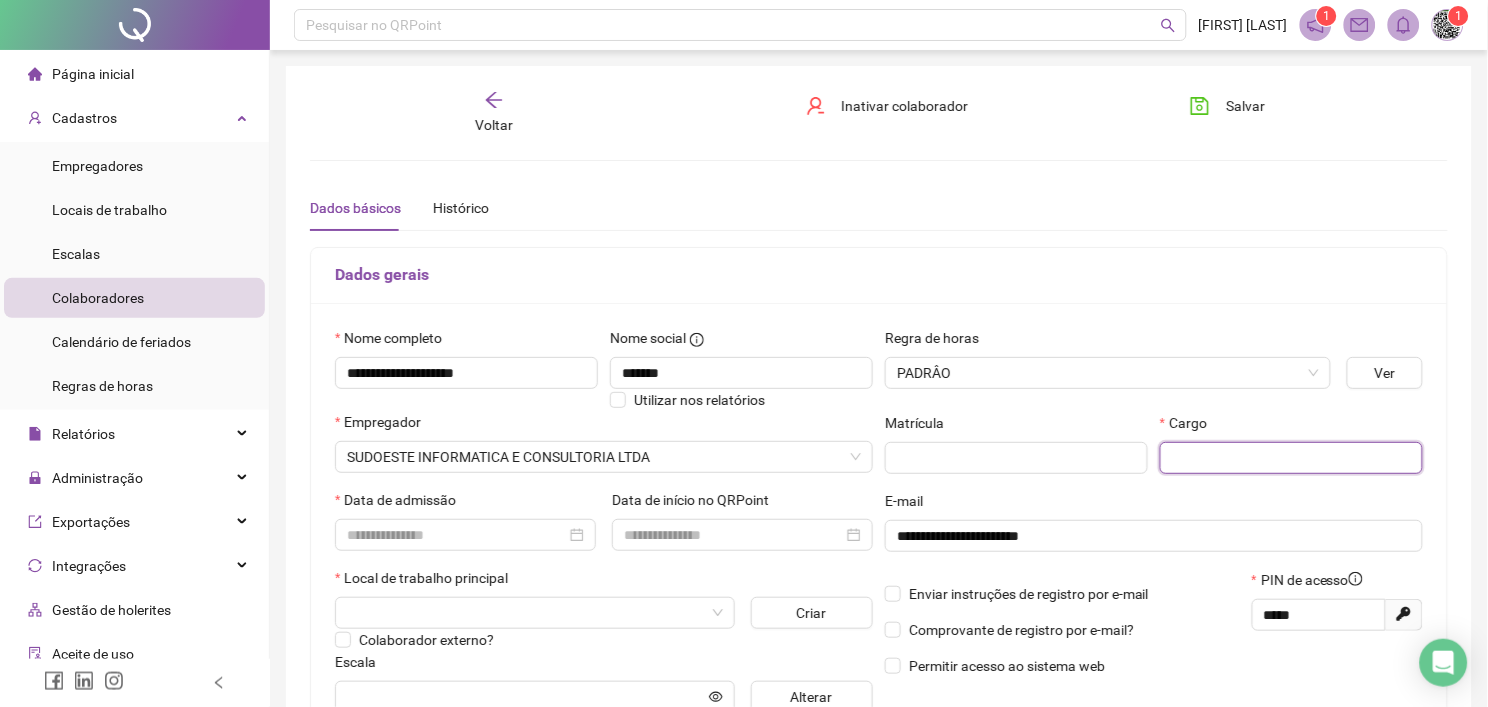 paste on "**********" 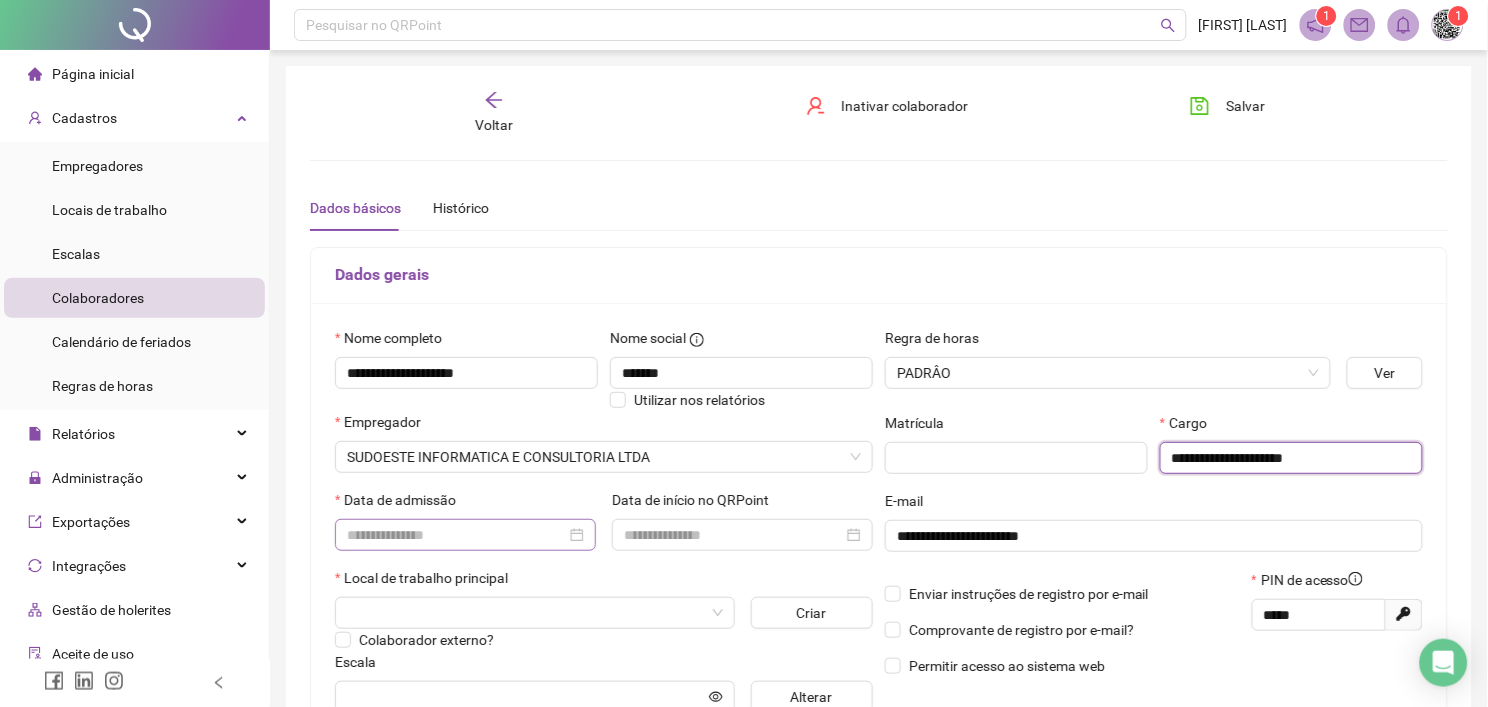 click at bounding box center [465, 535] 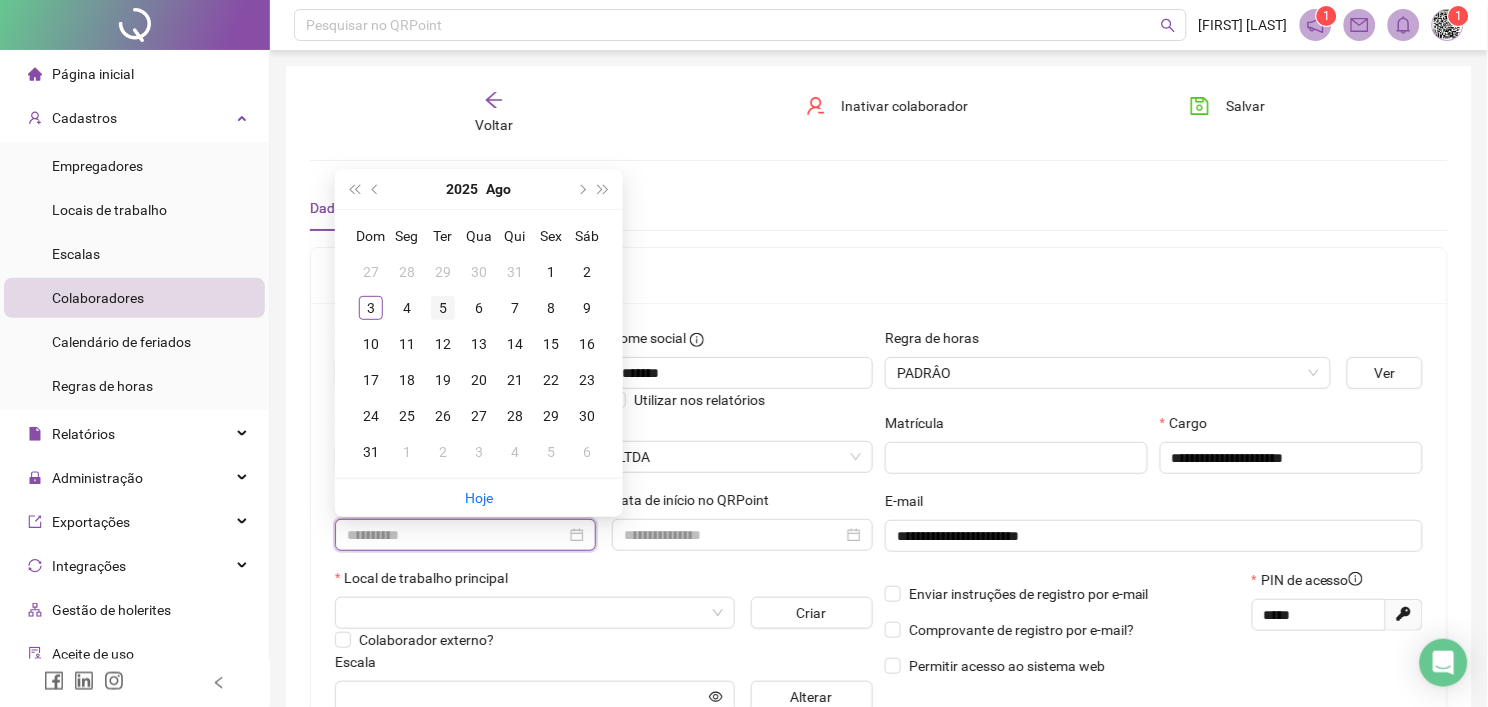 type on "**********" 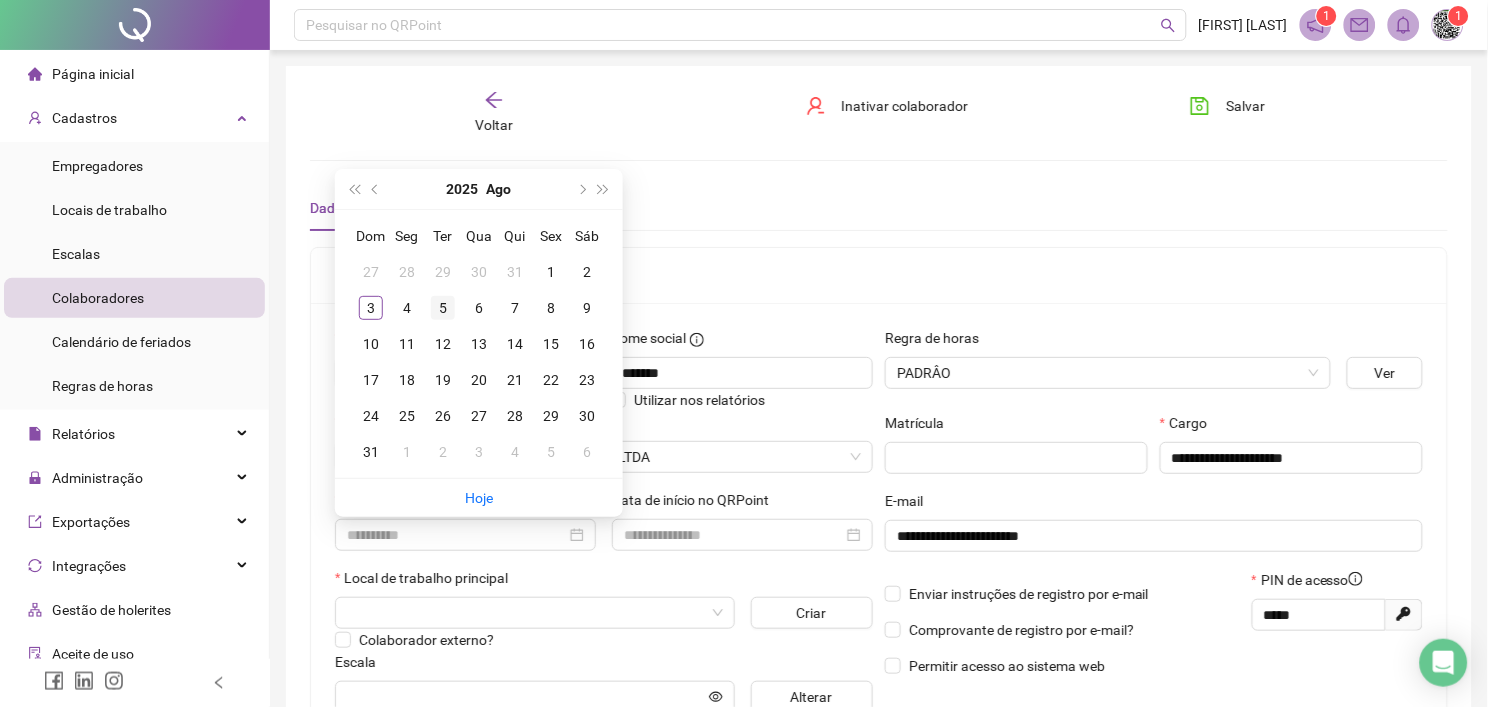 click on "5" at bounding box center [443, 308] 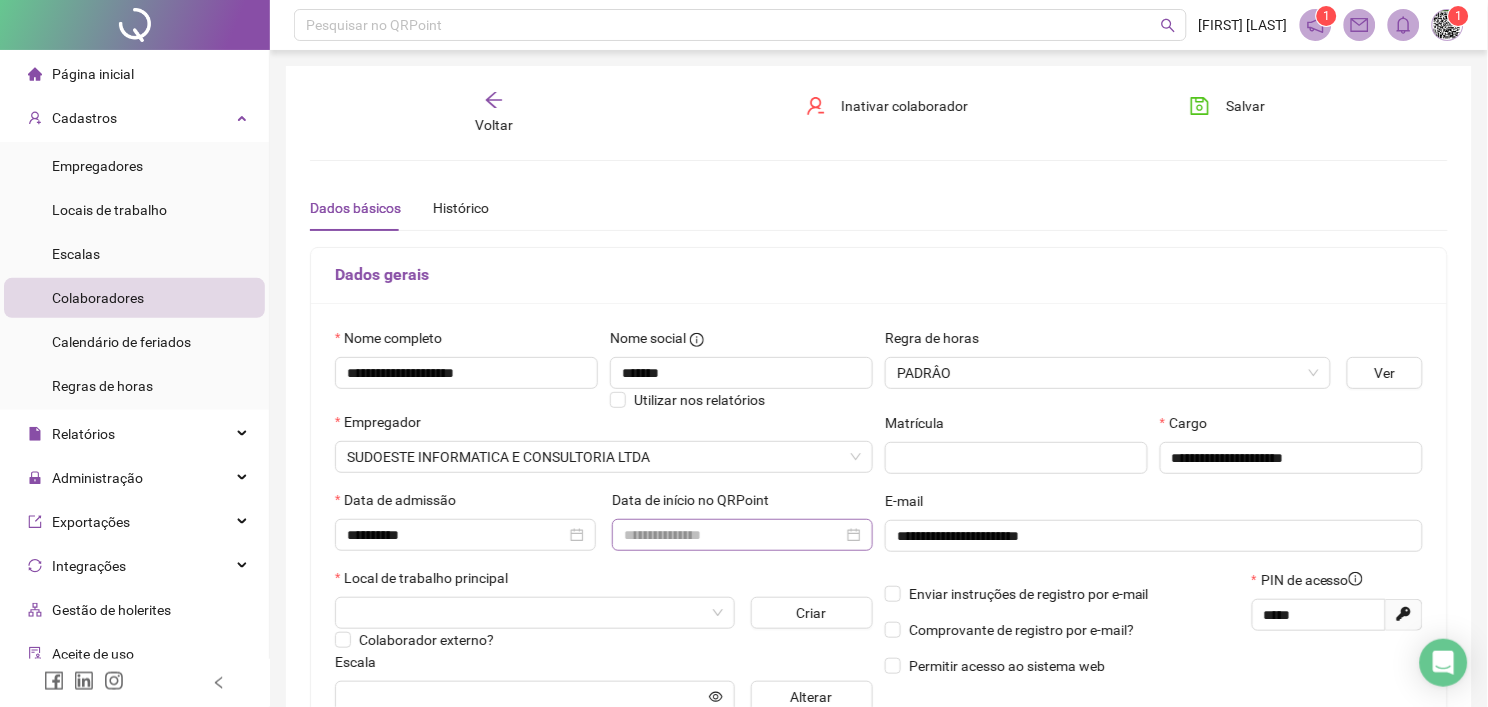 click at bounding box center [742, 535] 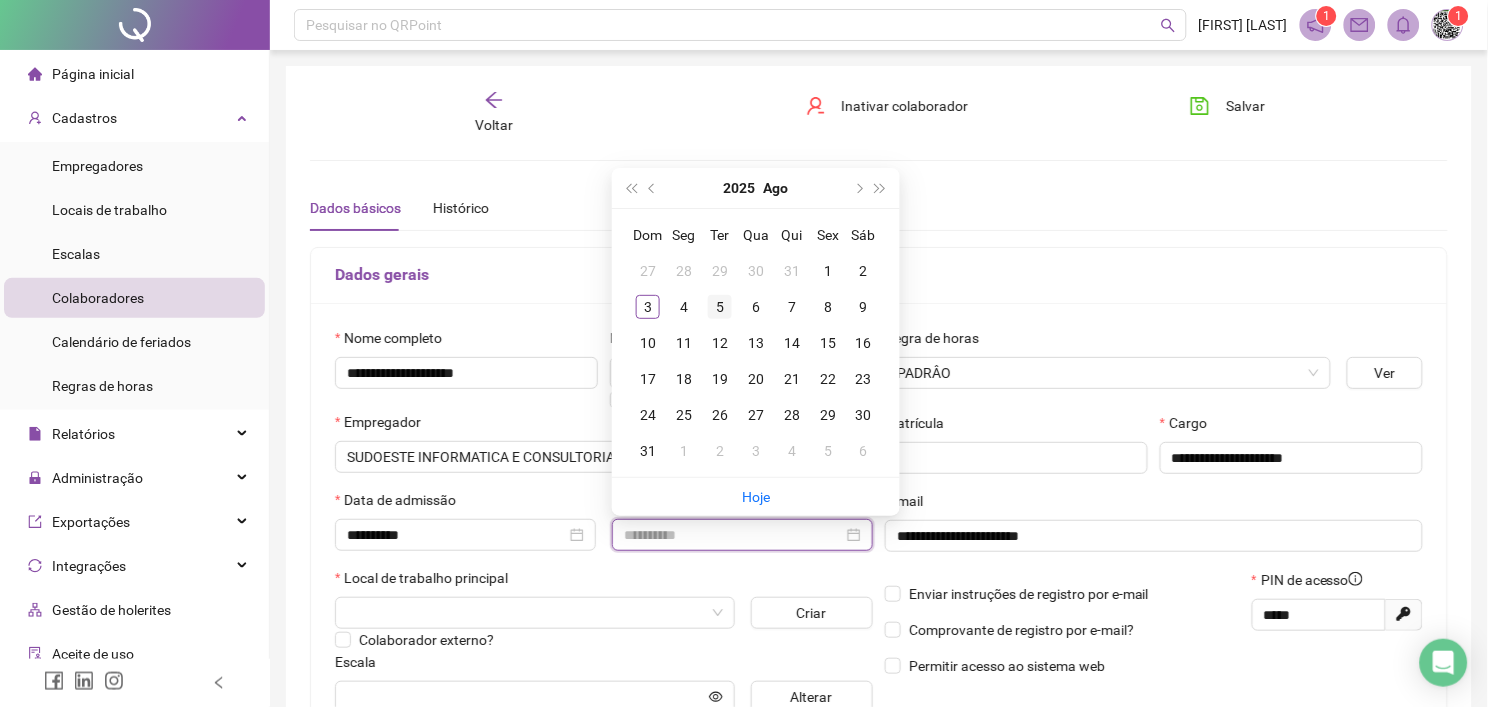 type on "**********" 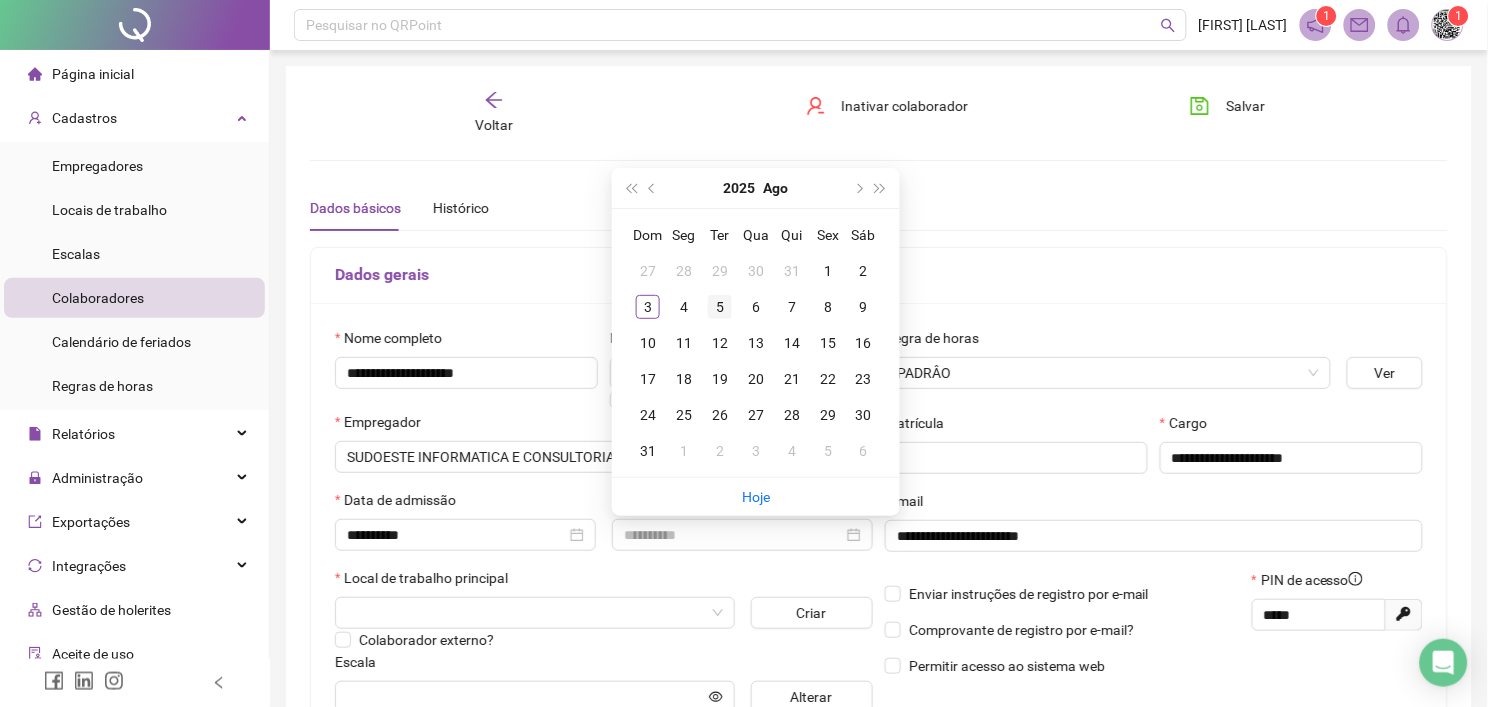 click on "5" at bounding box center [720, 307] 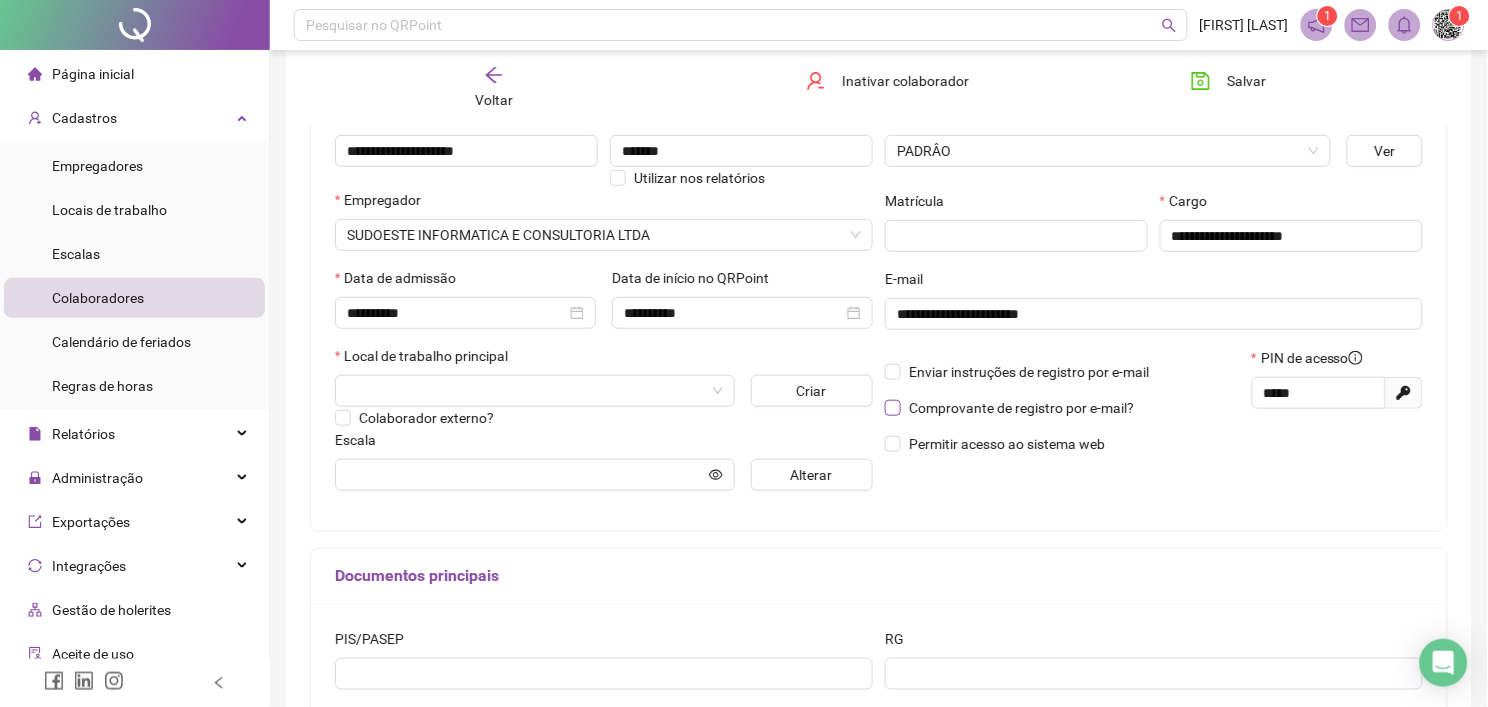 scroll, scrollTop: 222, scrollLeft: 0, axis: vertical 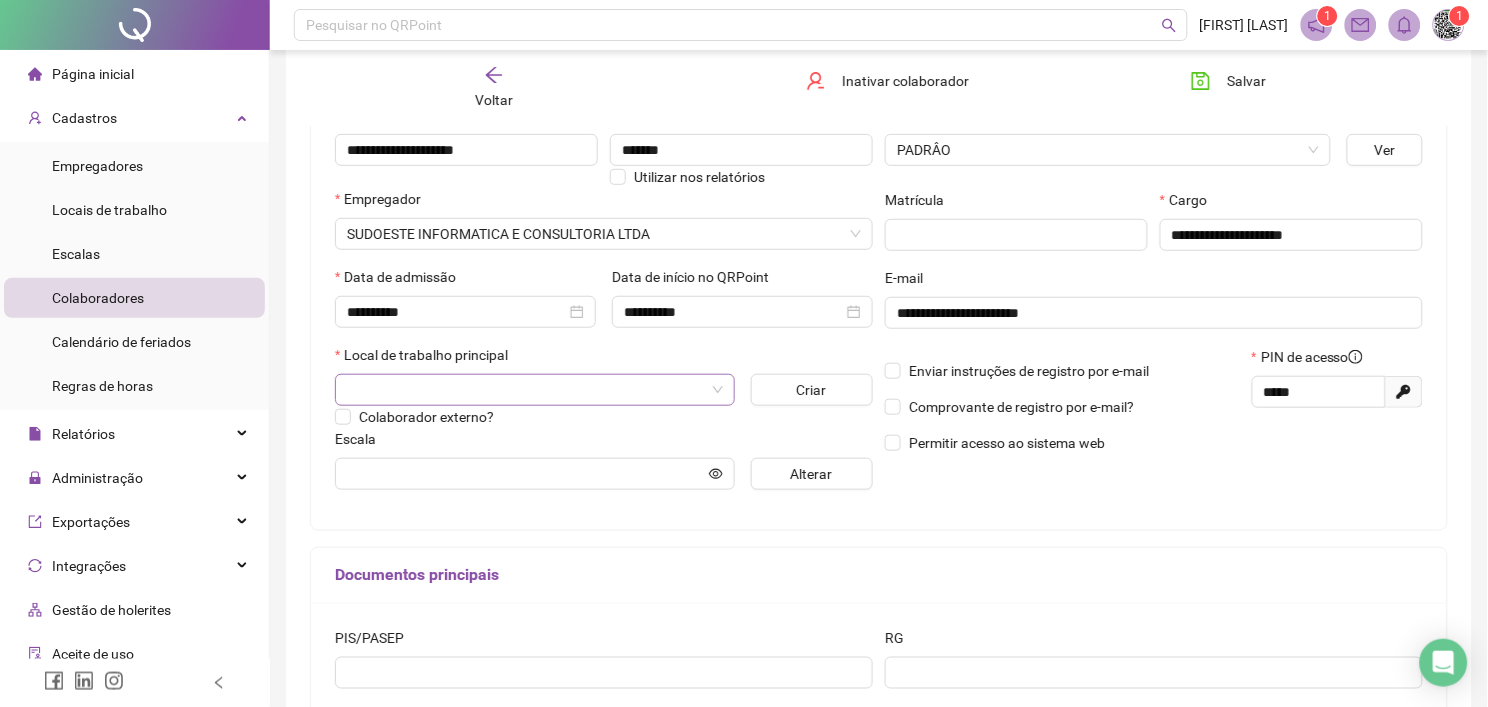 click at bounding box center [535, 390] 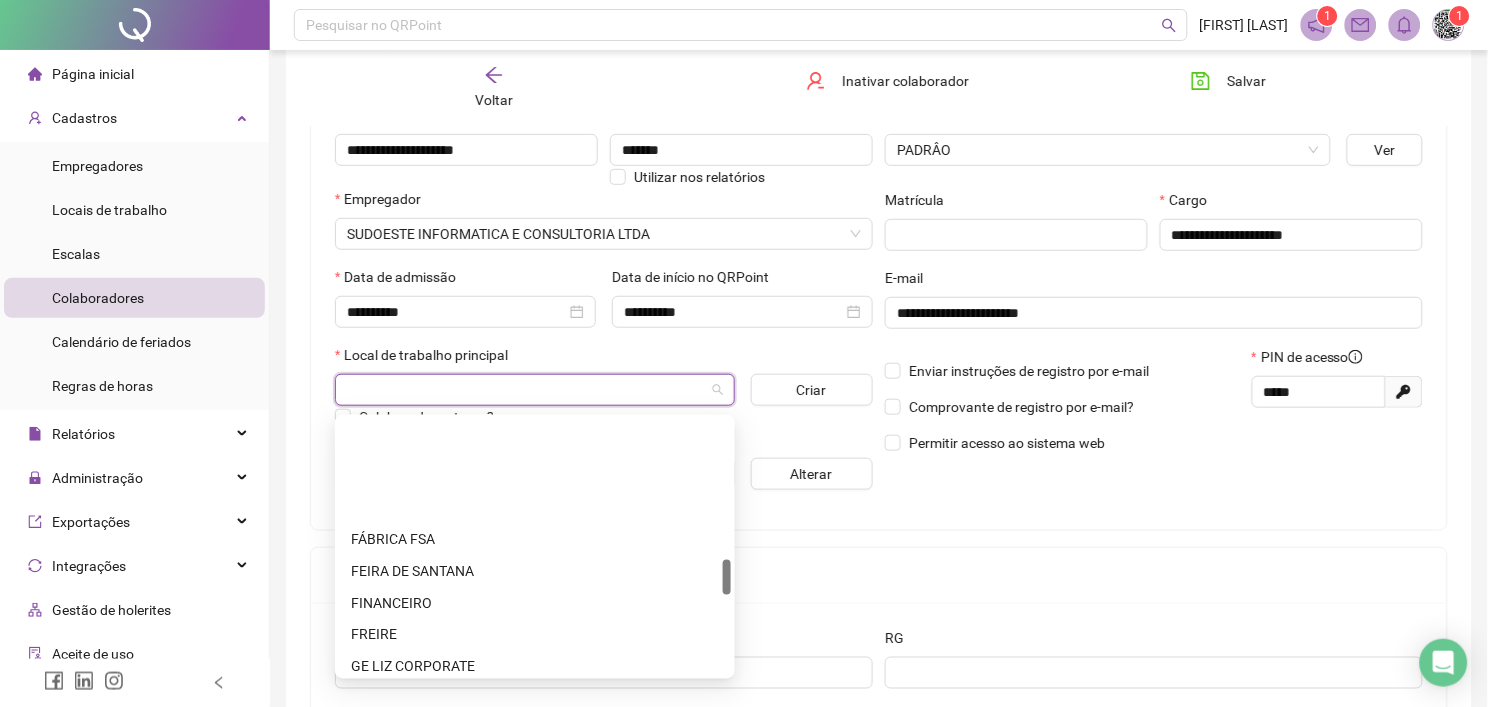 scroll, scrollTop: 1000, scrollLeft: 0, axis: vertical 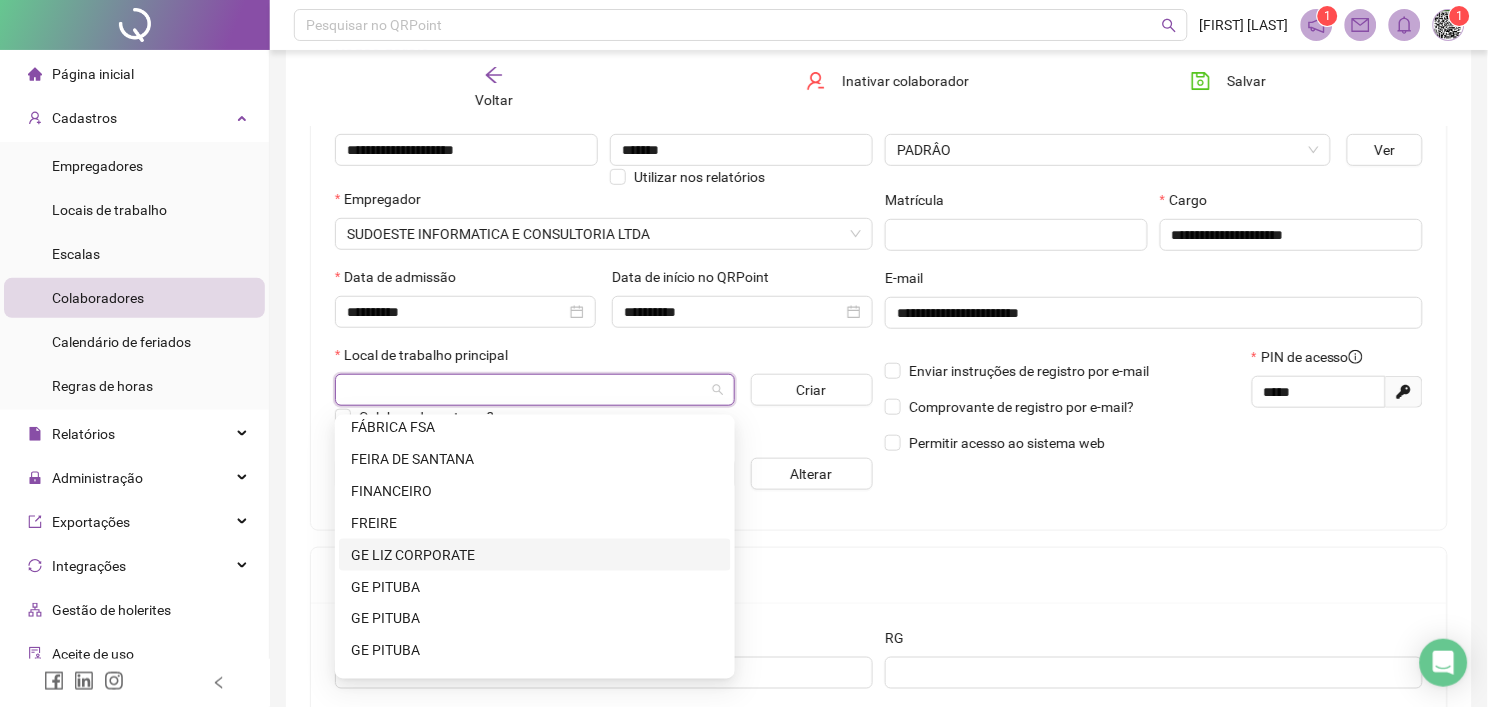 click on "GE LIZ CORPORATE" at bounding box center (535, 555) 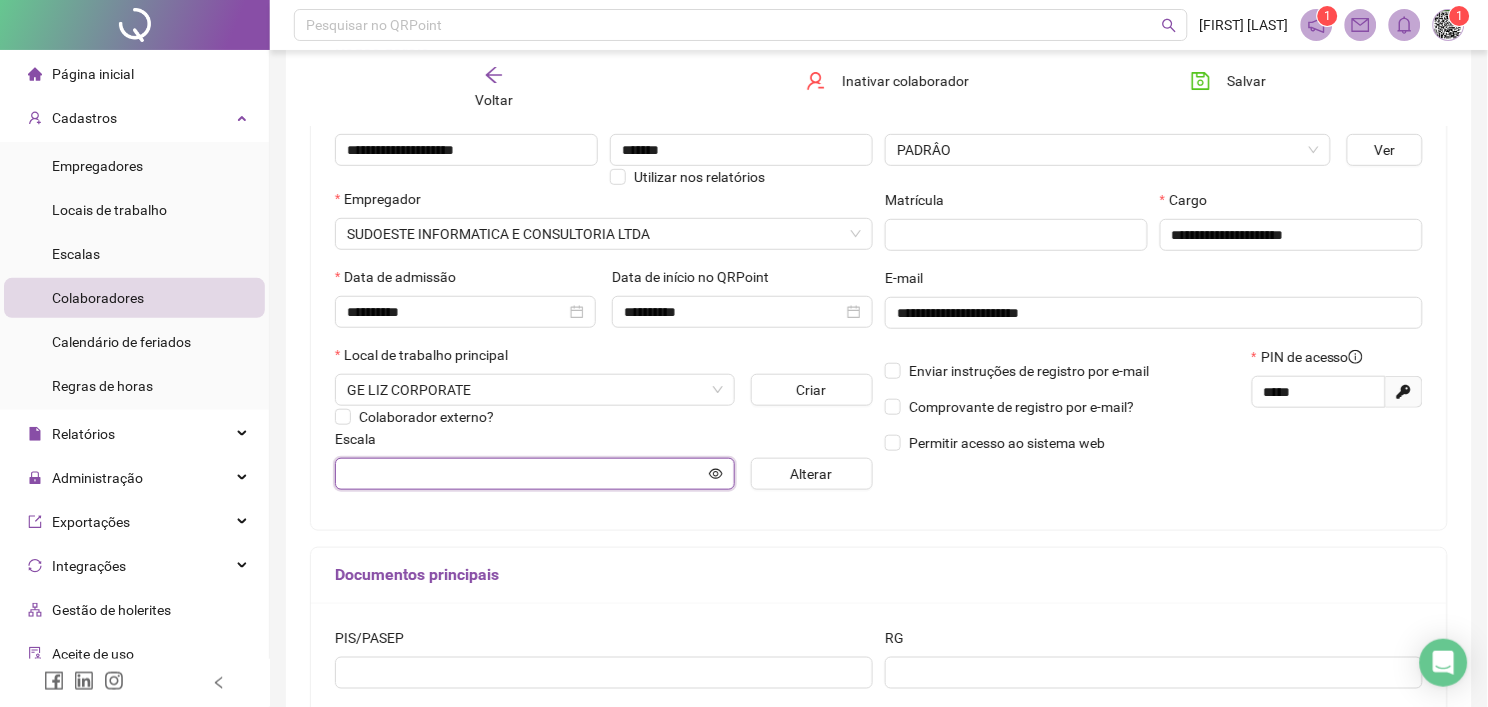 click at bounding box center (526, 474) 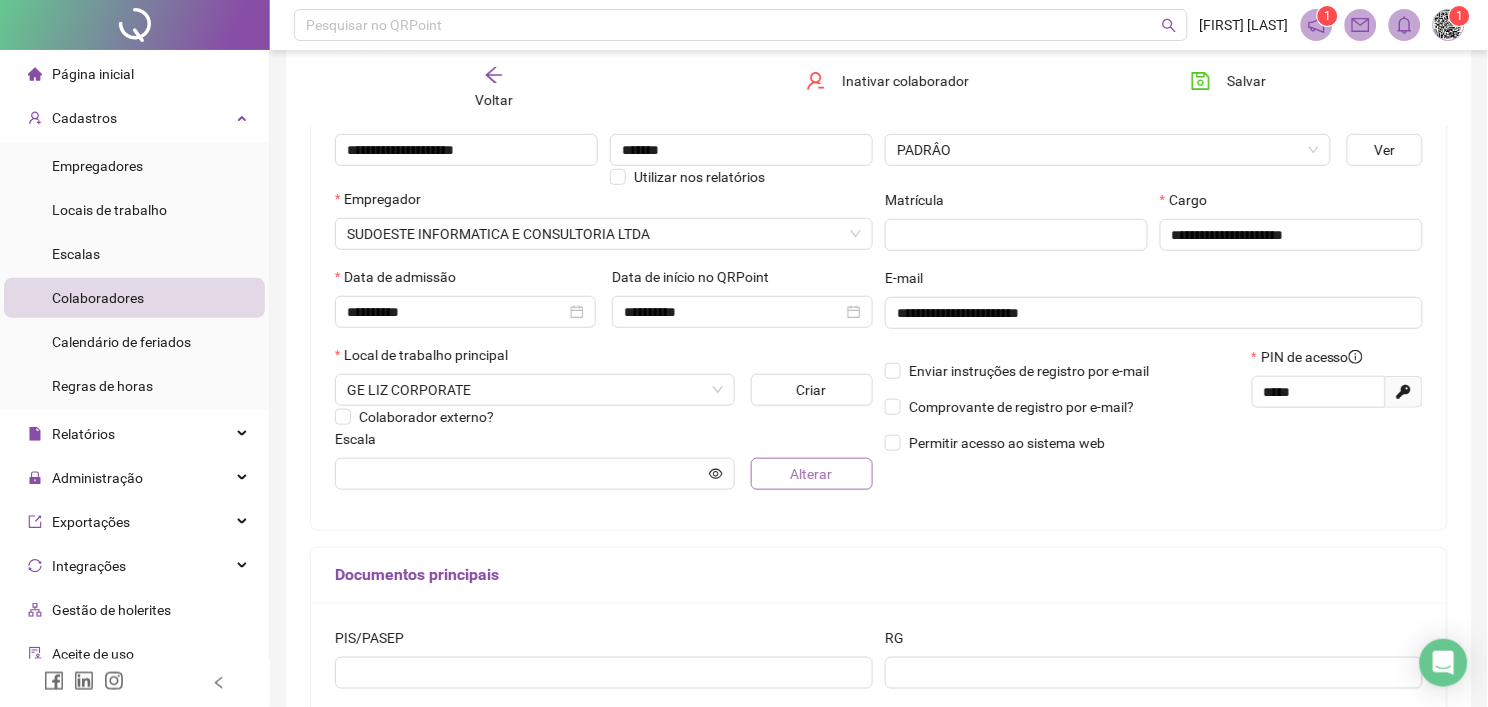 click on "Alterar" at bounding box center (812, 474) 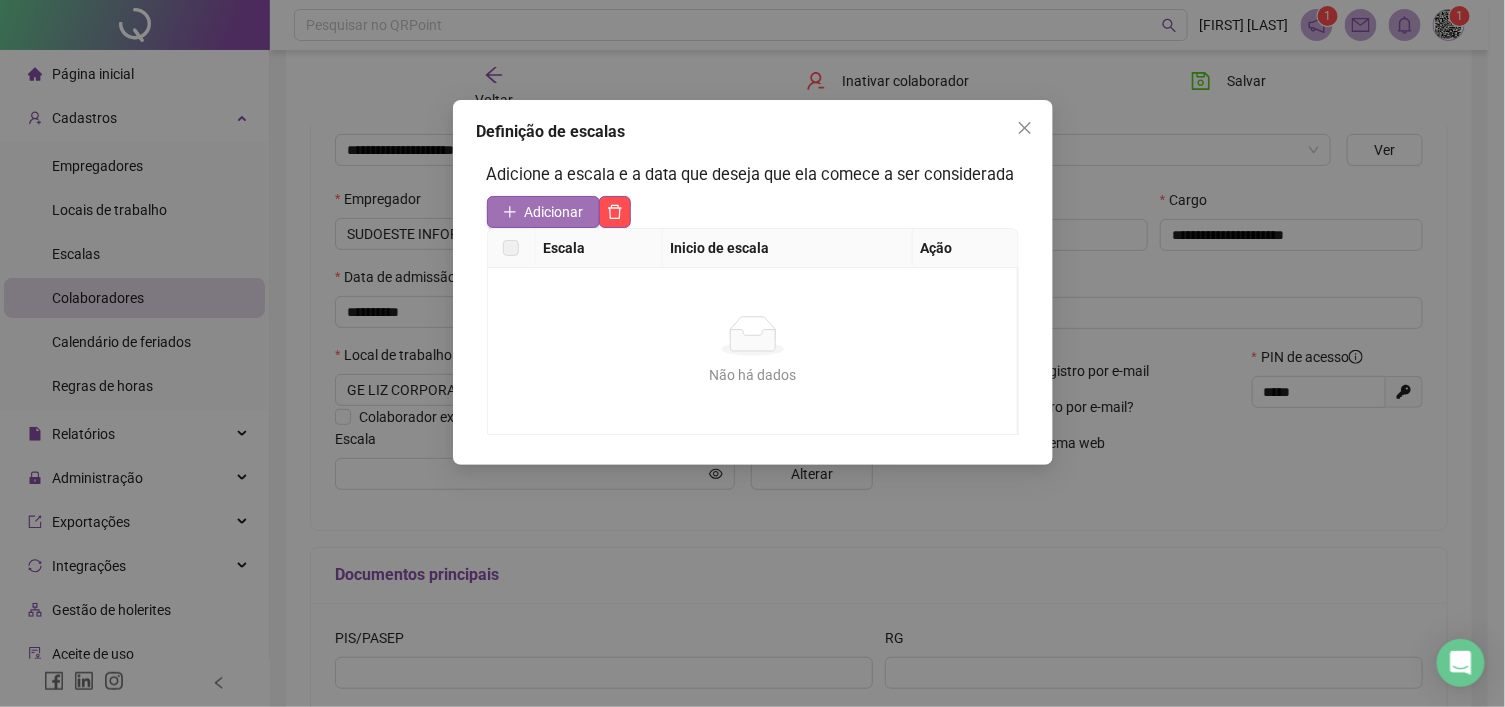 click on "Adicionar" at bounding box center (543, 212) 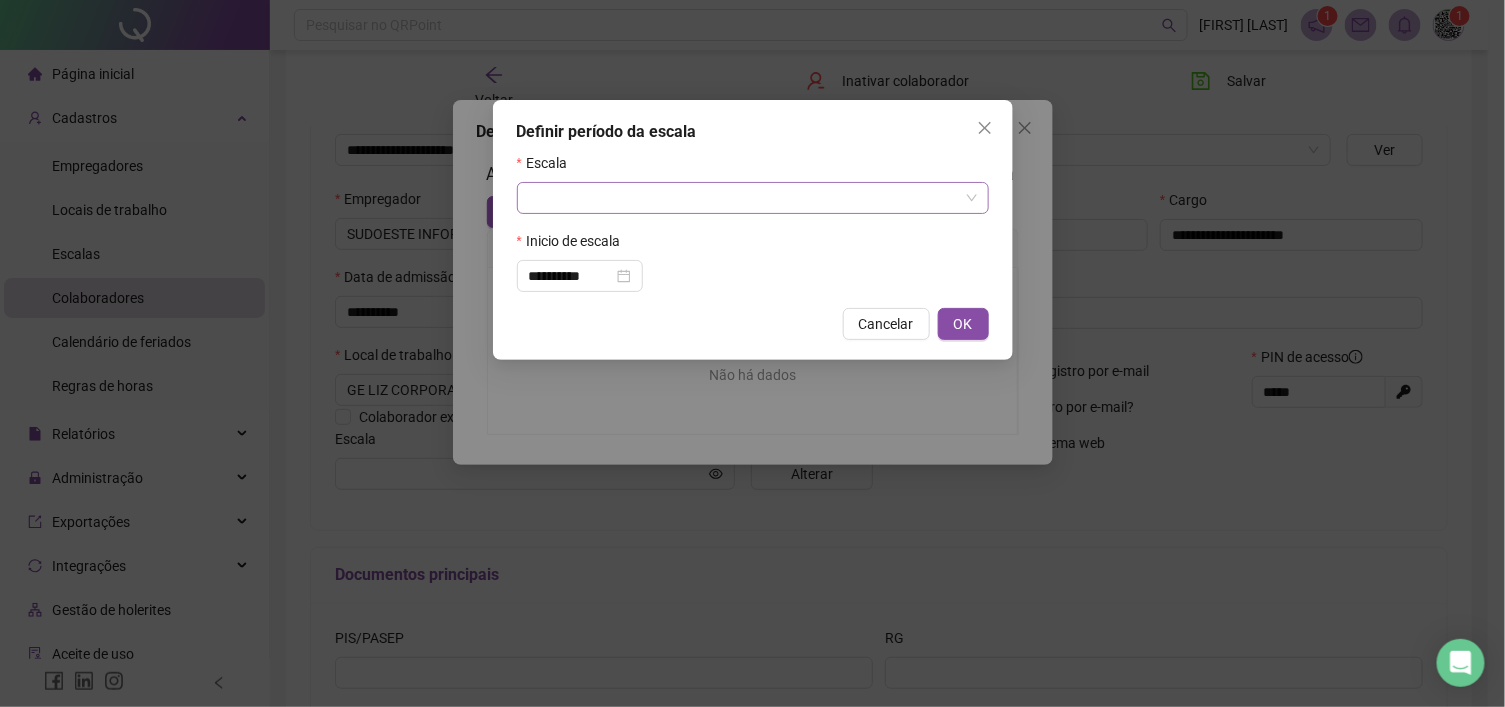 click at bounding box center (744, 198) 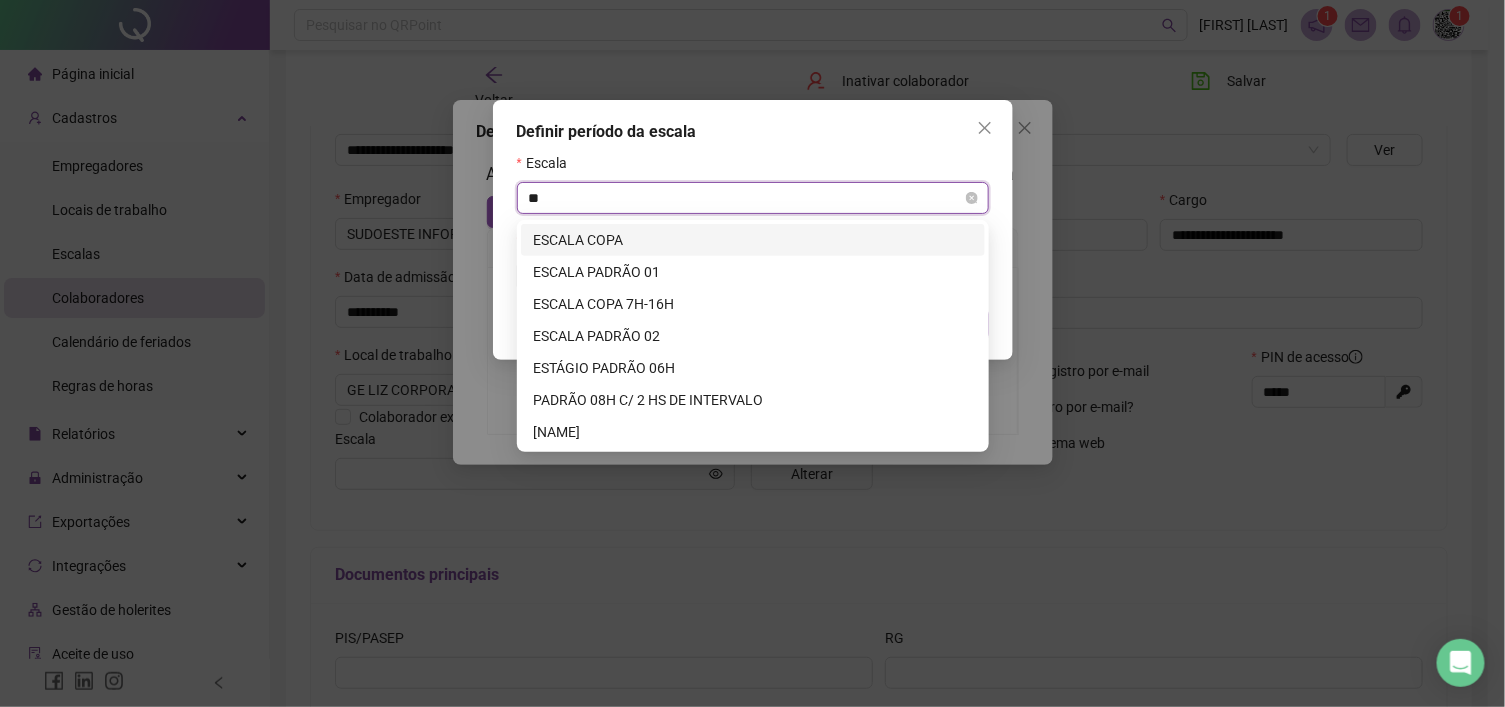 type on "***" 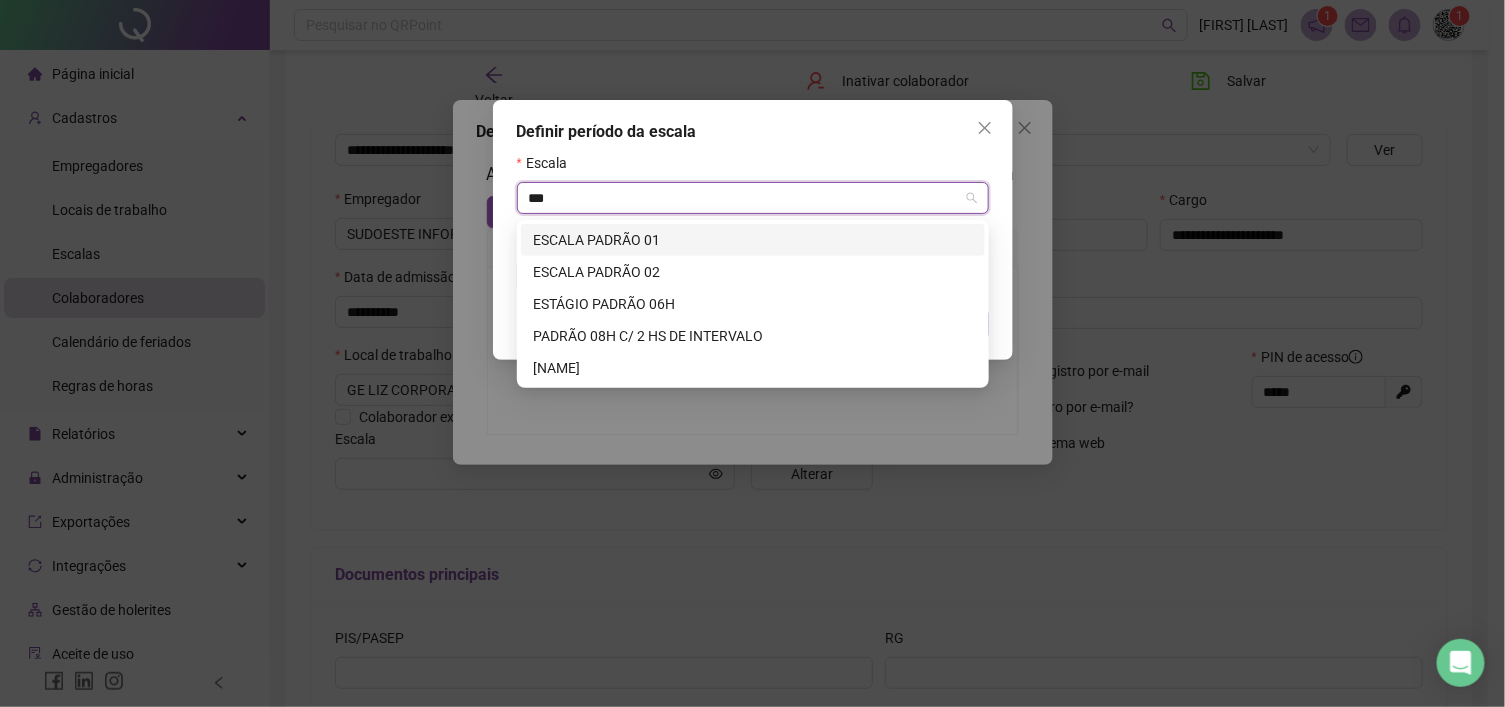 click on "ESCALA PADRÃO 01" at bounding box center [753, 240] 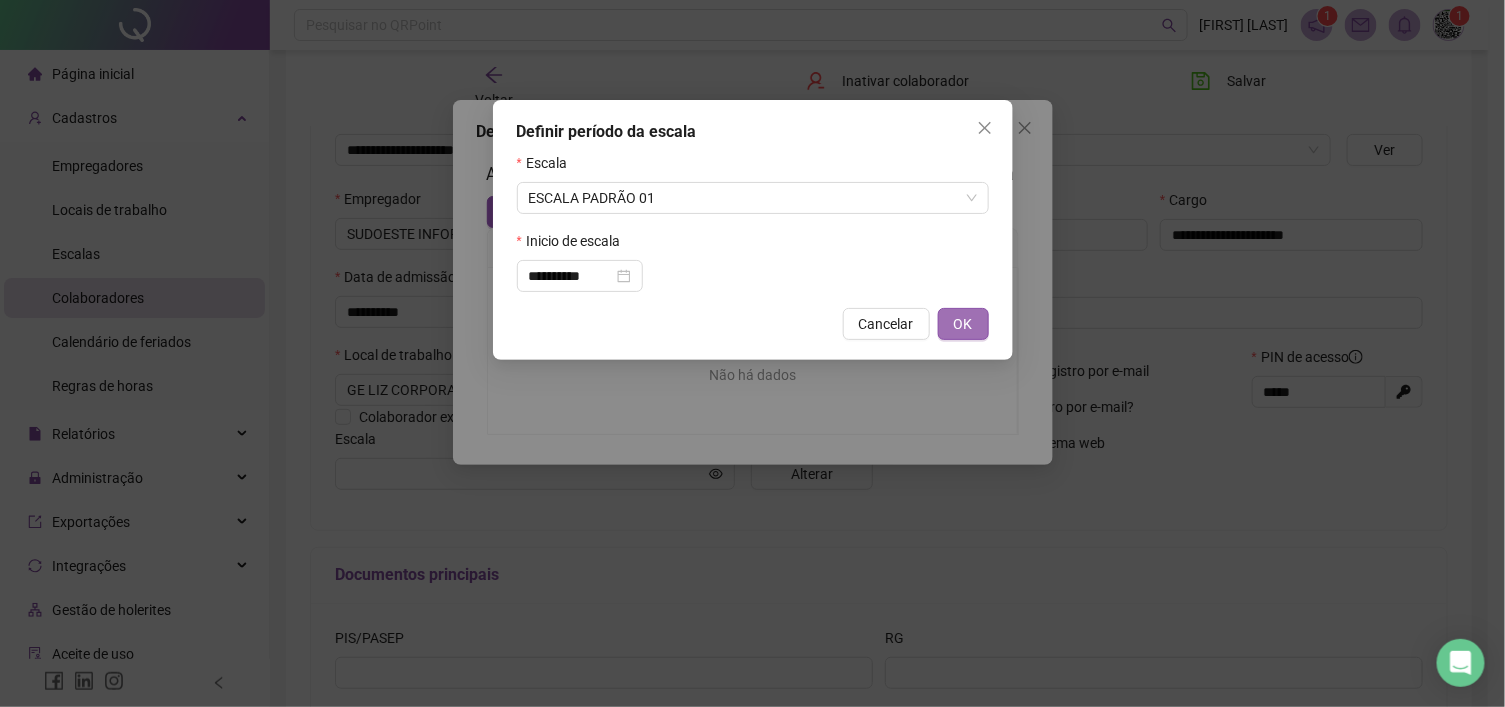 click on "OK" at bounding box center (963, 324) 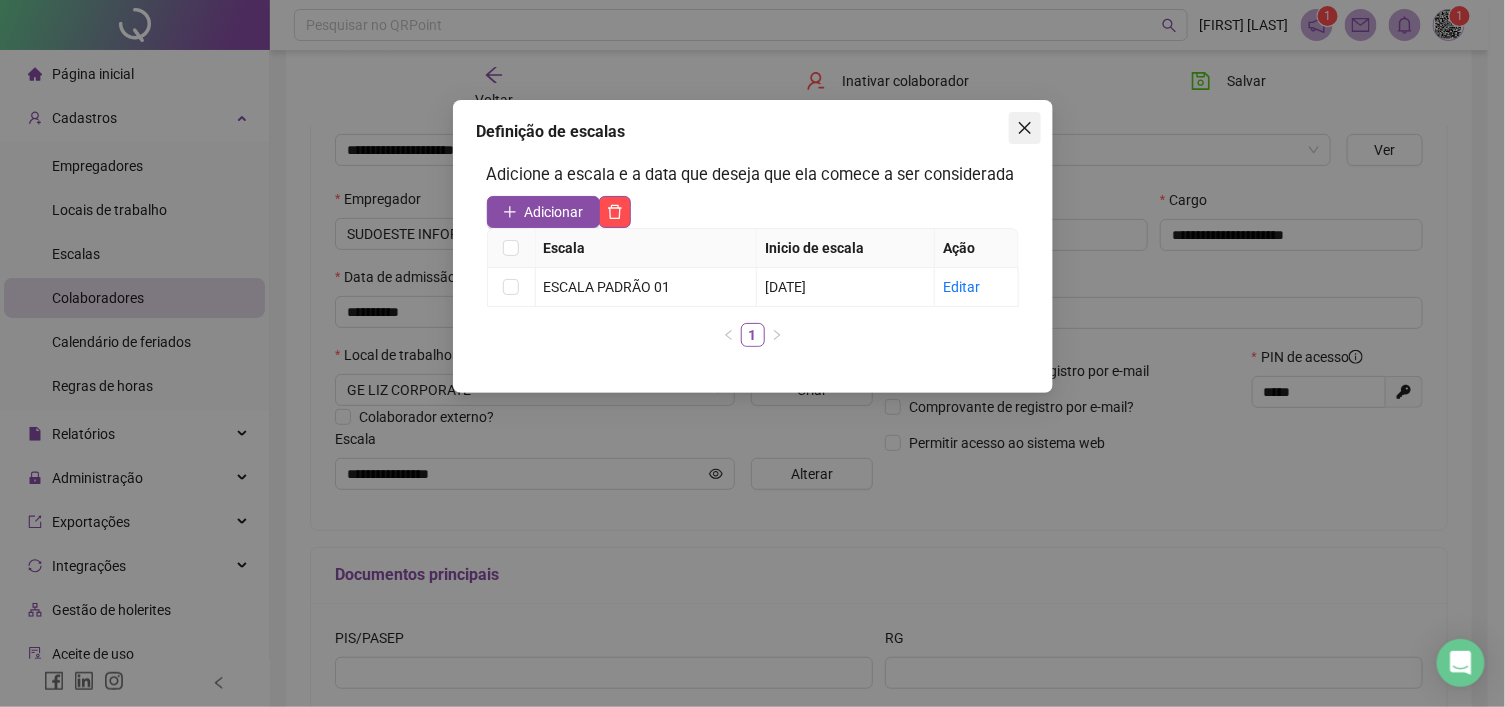 click 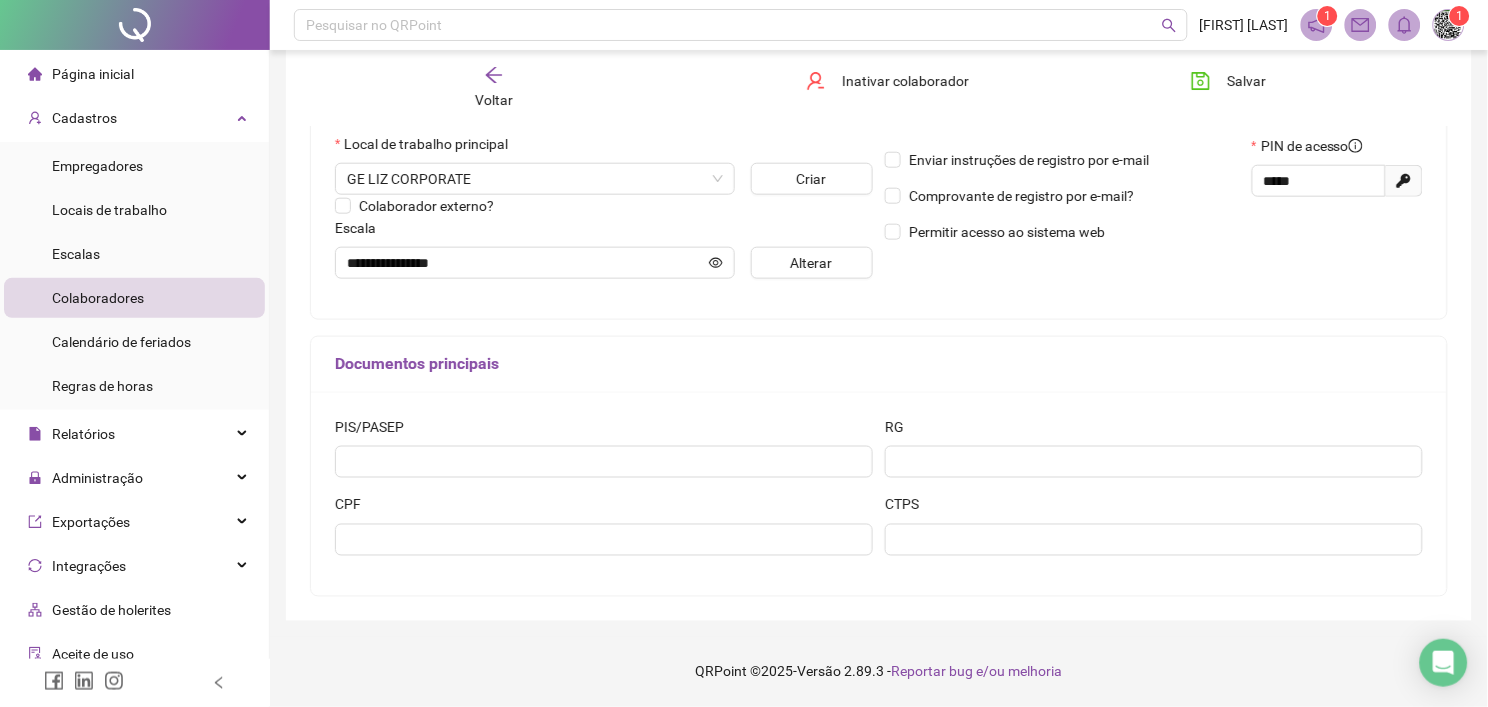 scroll, scrollTop: 437, scrollLeft: 0, axis: vertical 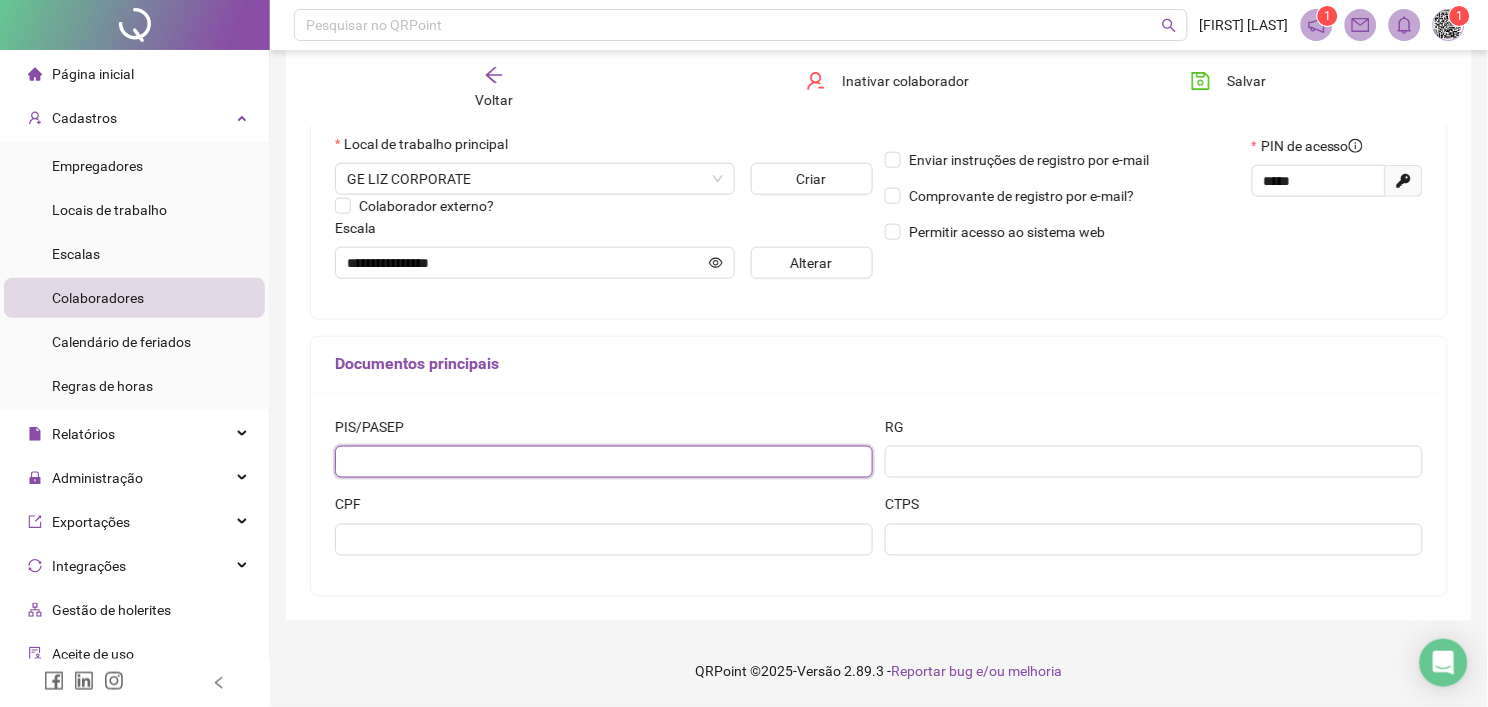 paste on "**********" 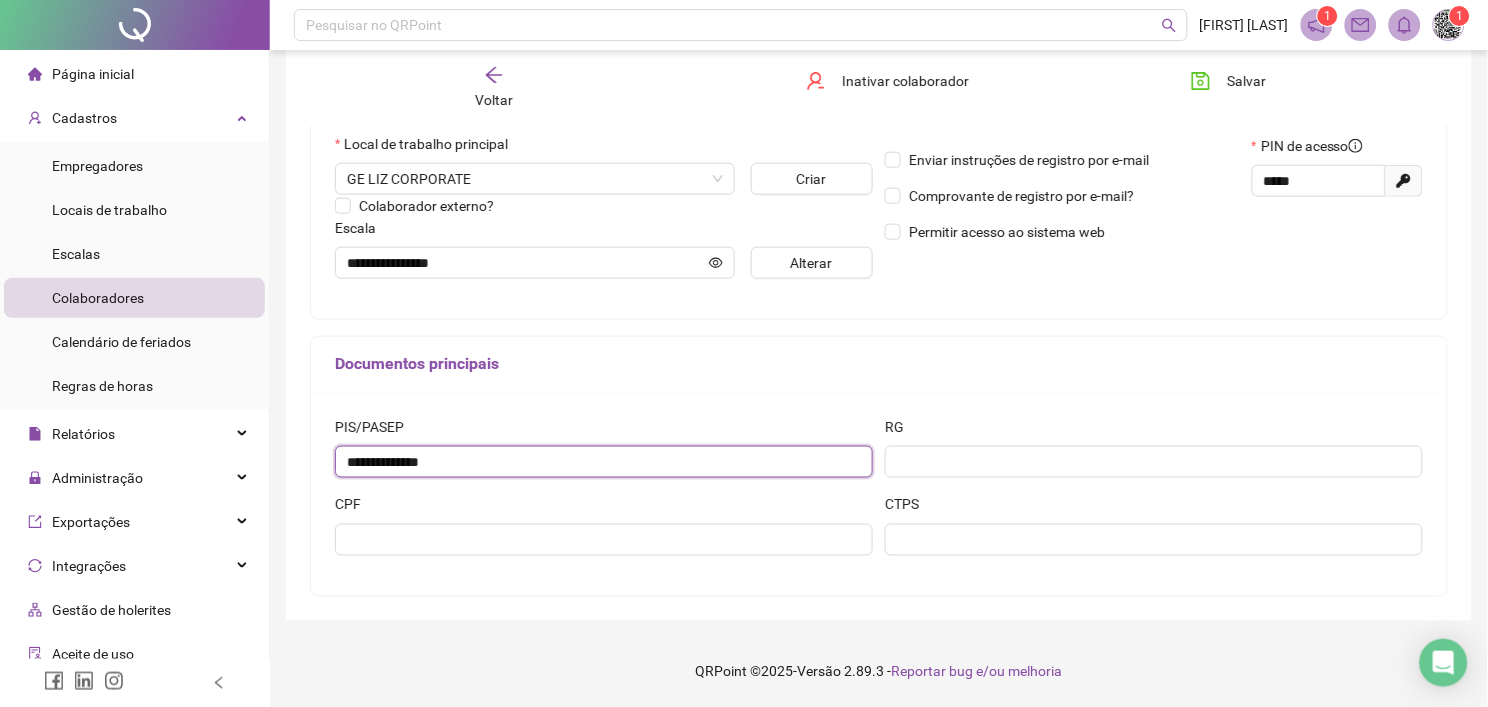 type on "**********" 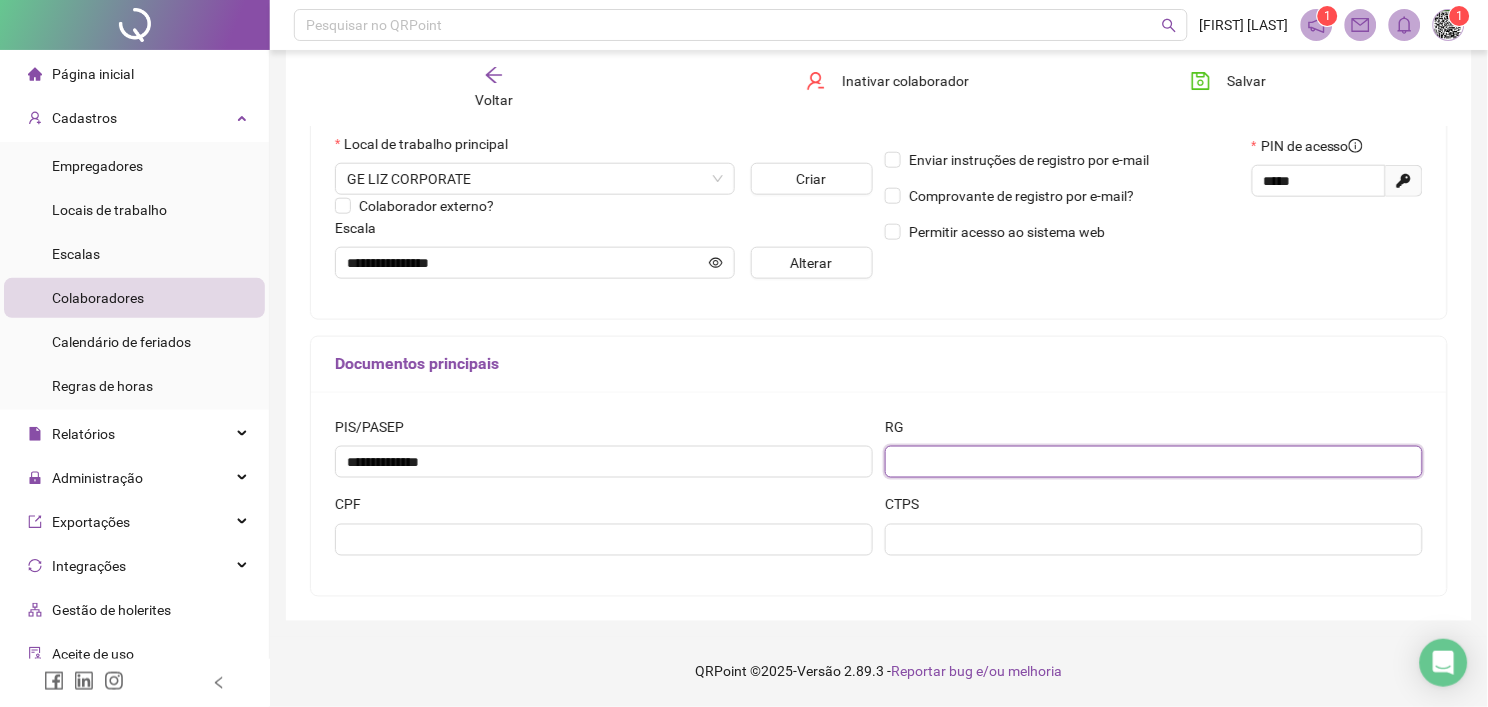 paste on "**********" 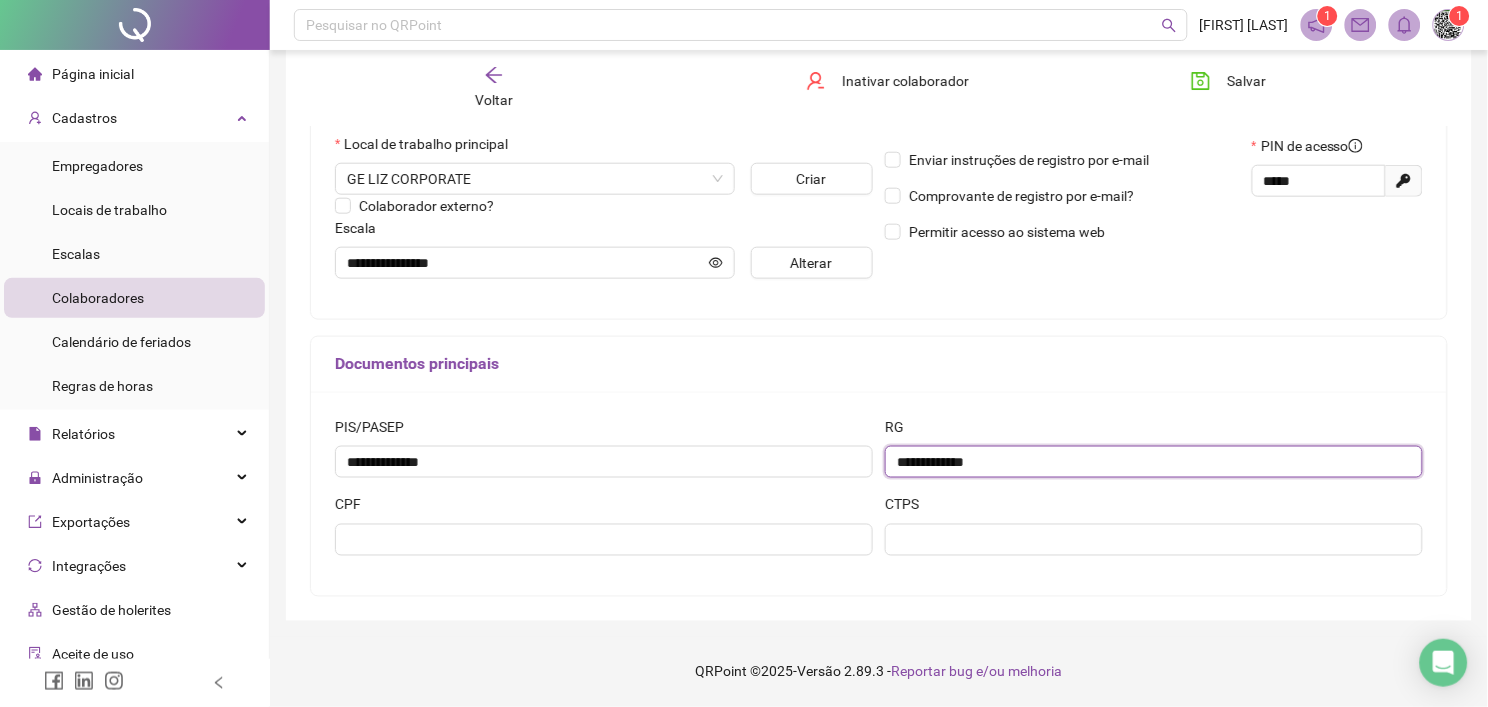 type on "**********" 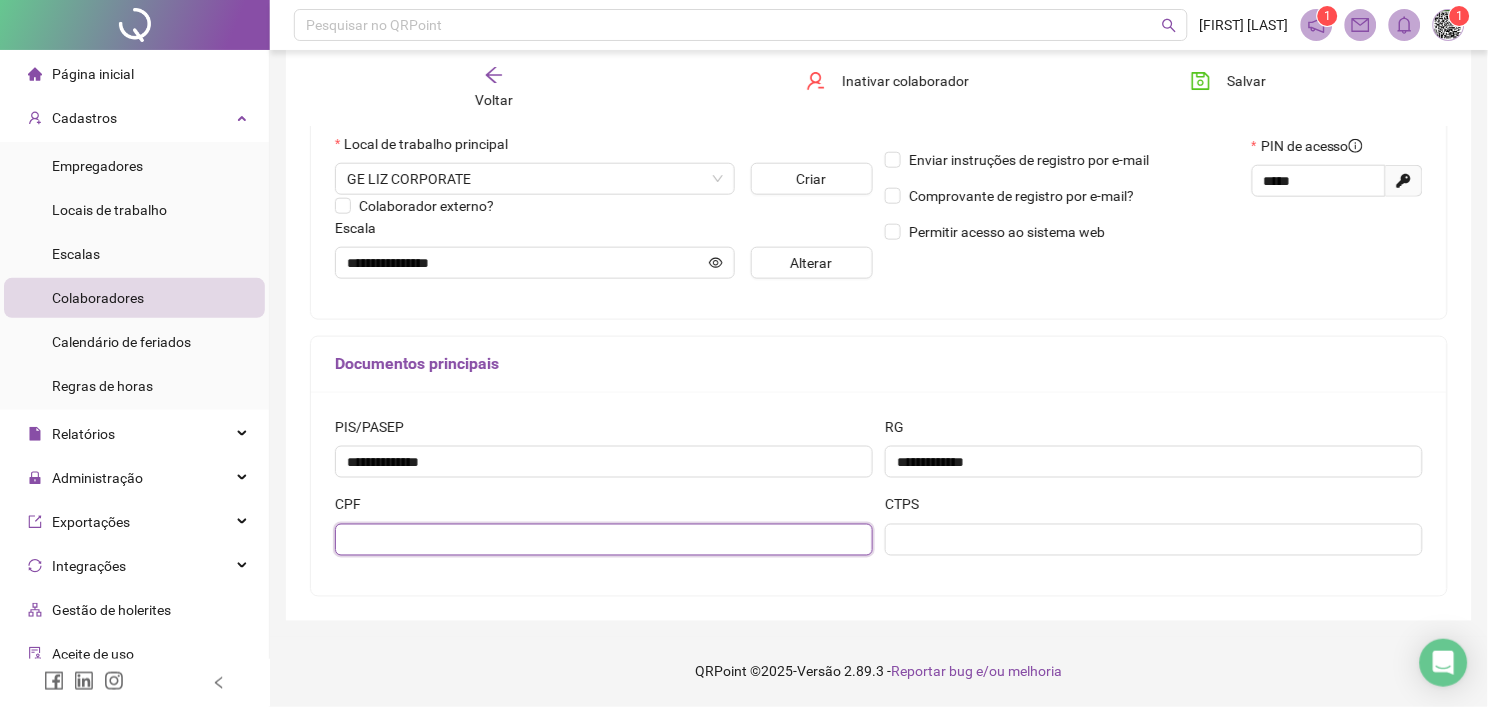 paste on "**********" 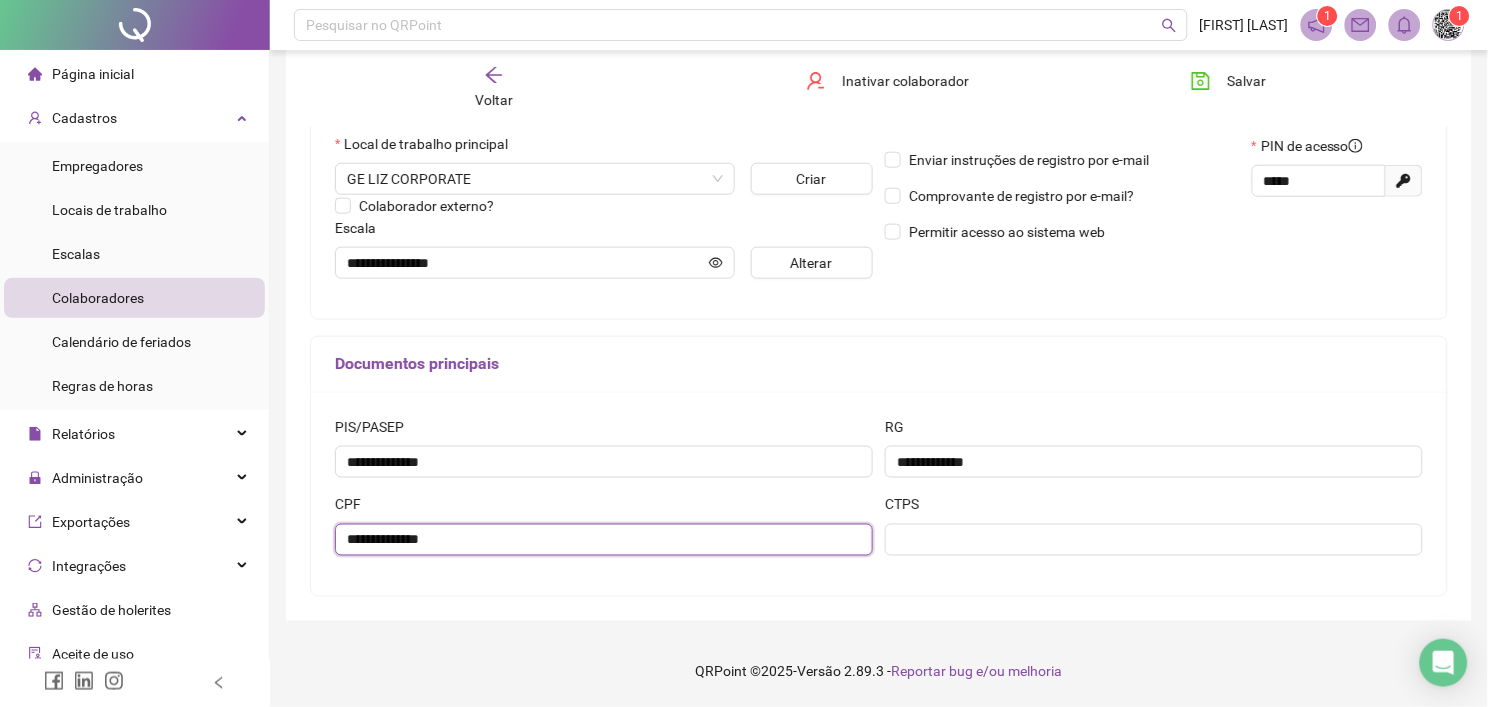type on "**********" 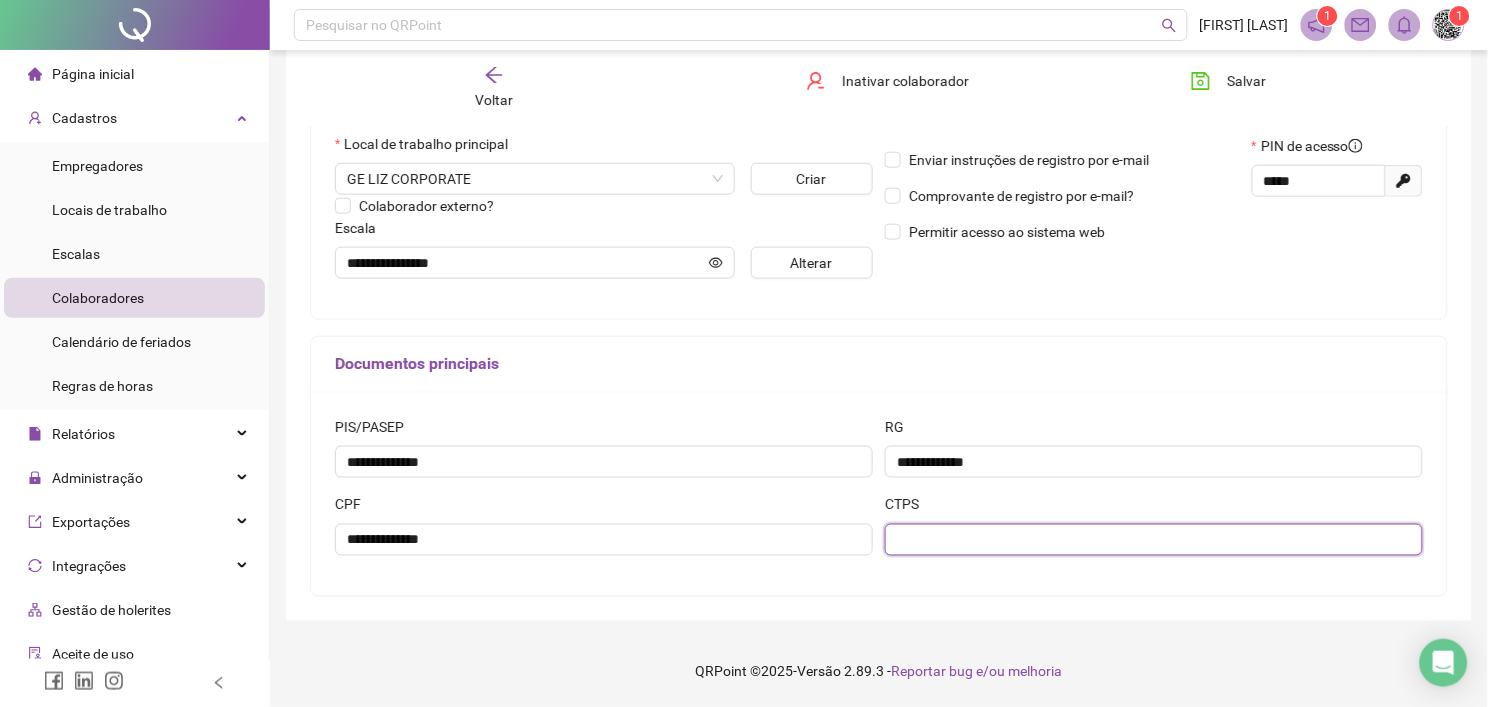 paste on "**********" 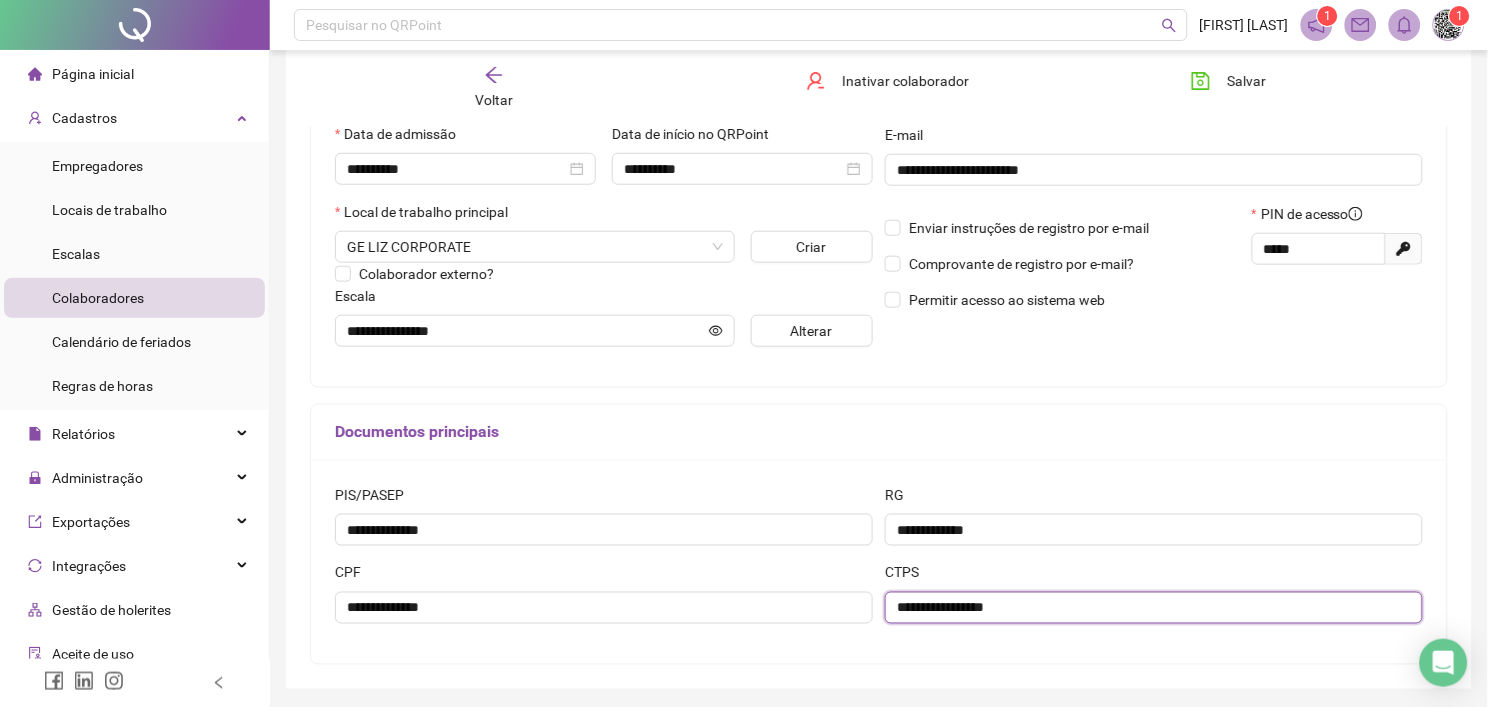 scroll, scrollTop: 326, scrollLeft: 0, axis: vertical 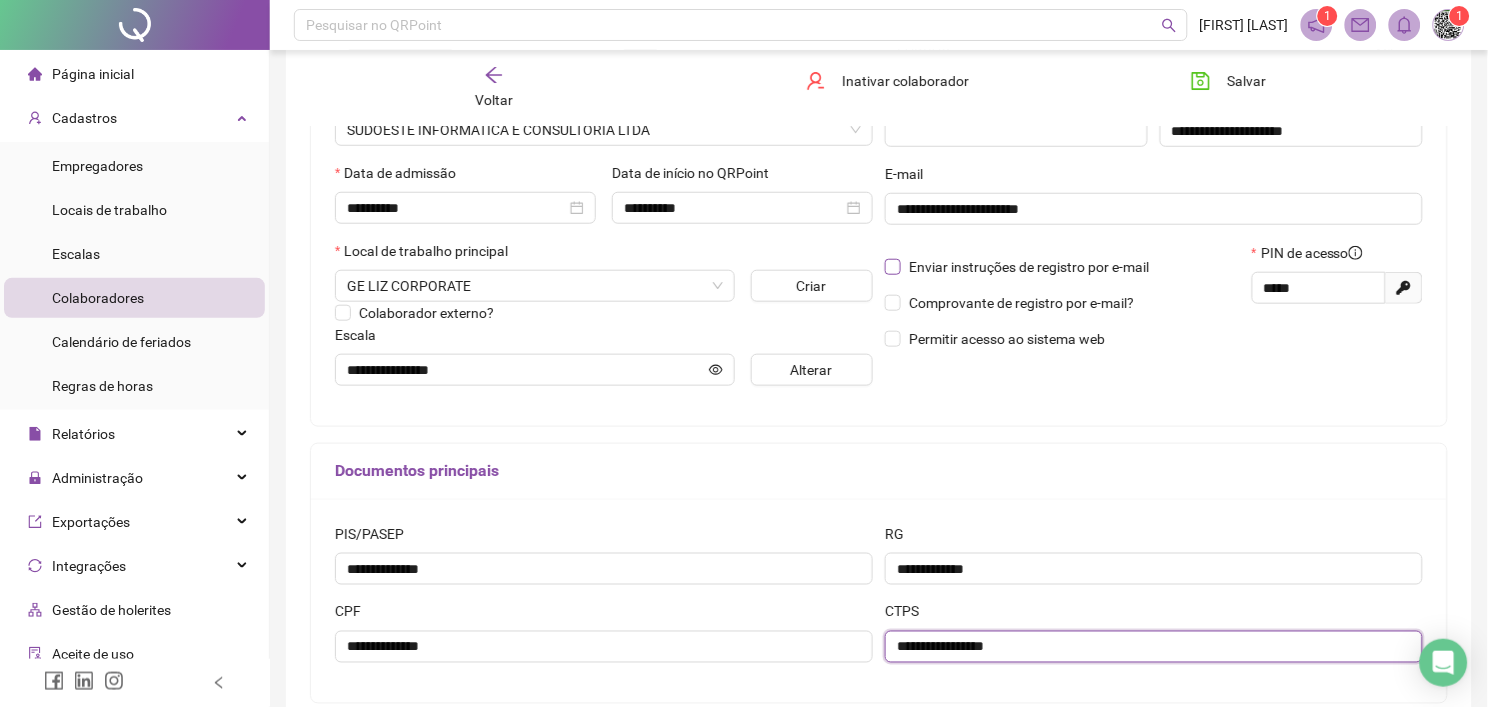 type on "**********" 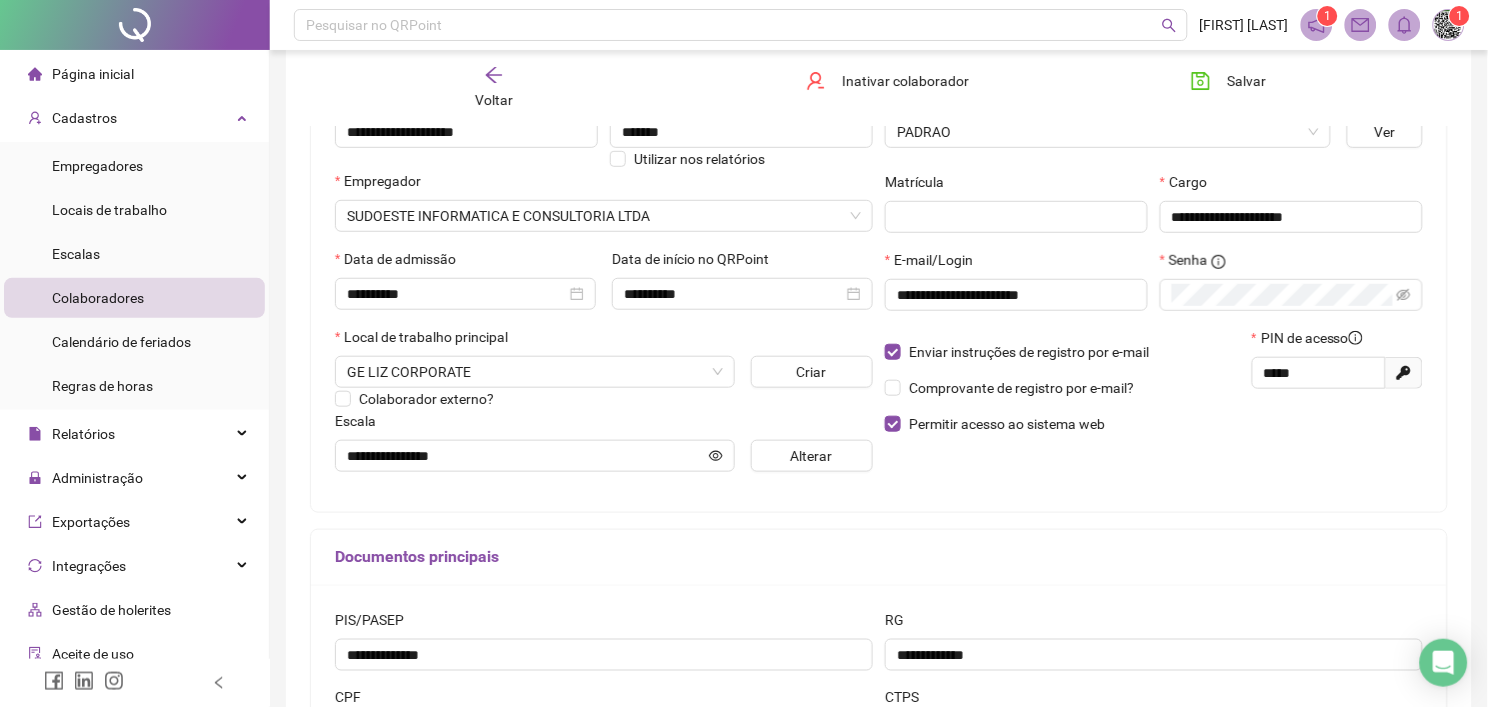 scroll, scrollTop: 215, scrollLeft: 0, axis: vertical 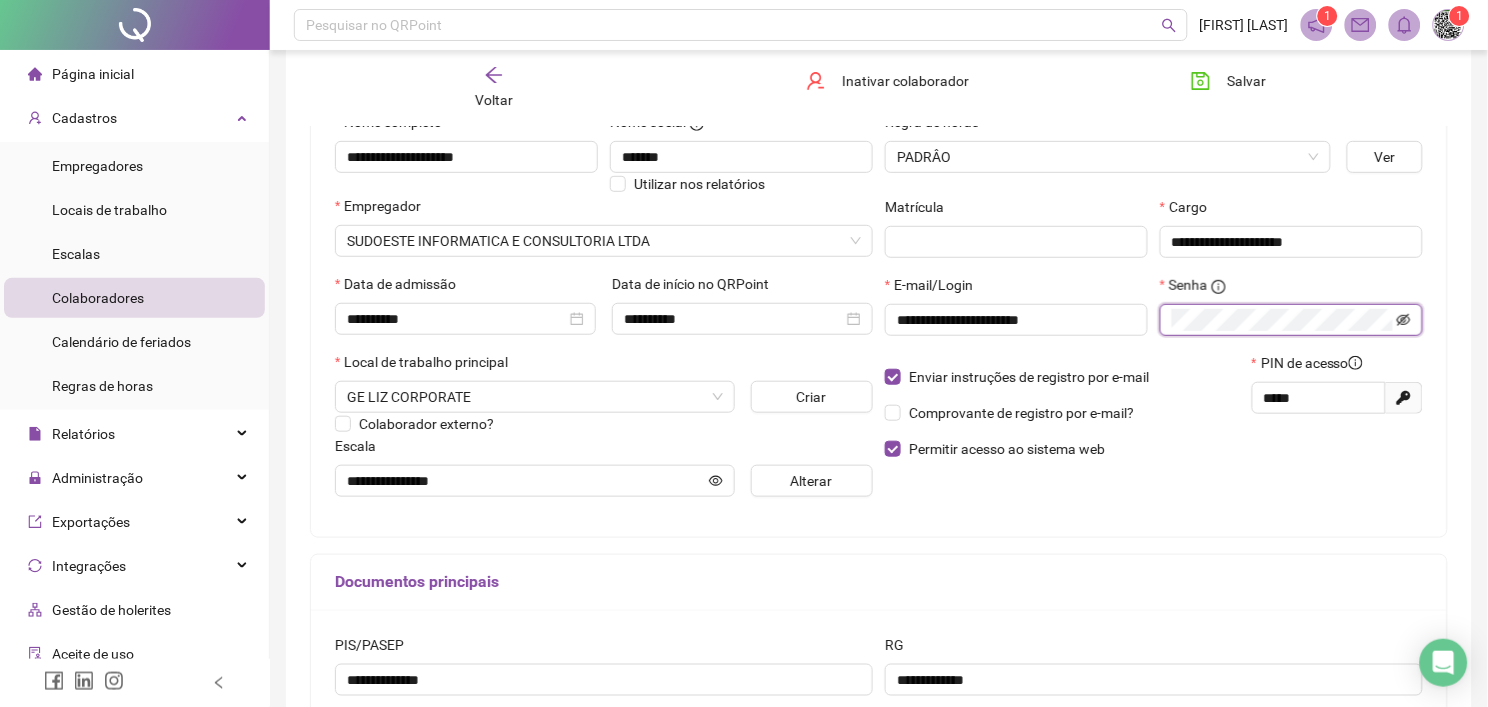 click 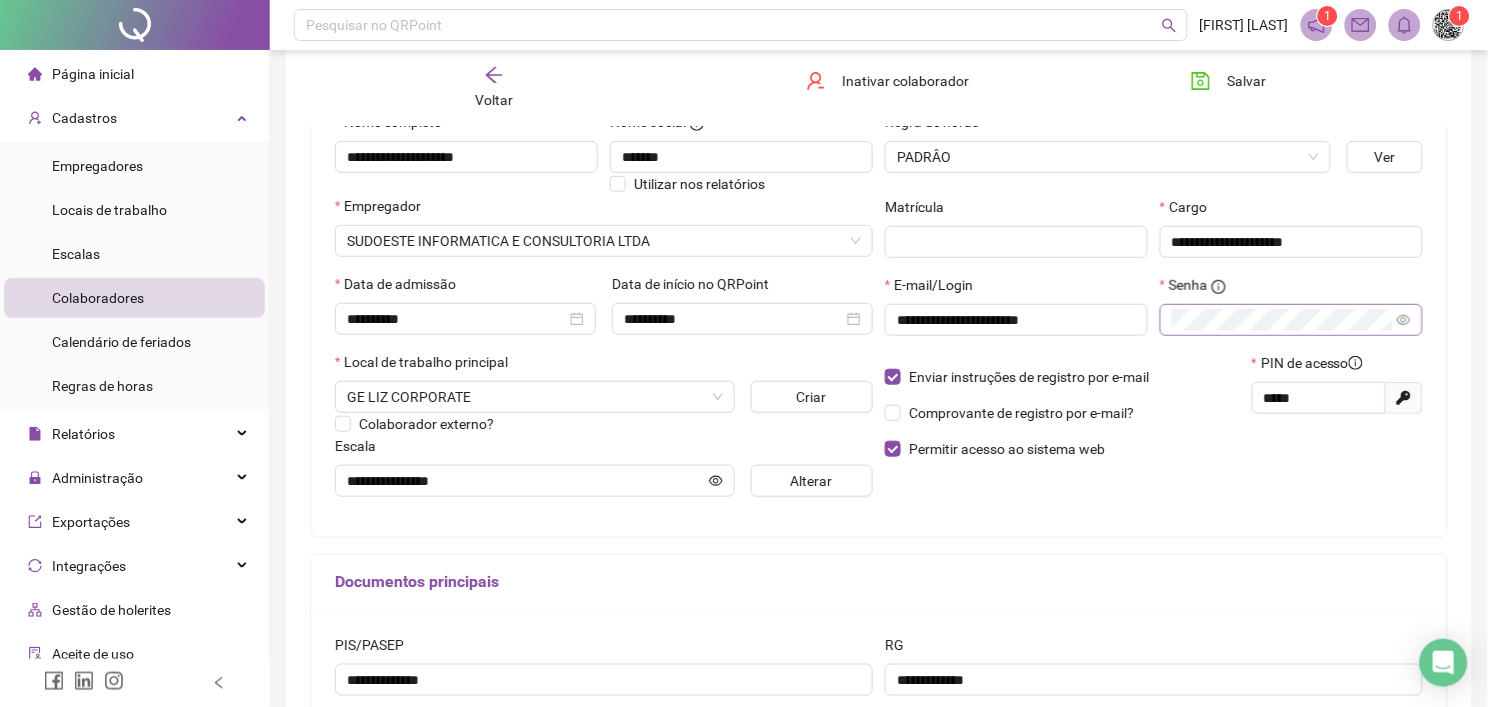 click on "[PIS] [RG] [CPF] [CTPS]" at bounding box center (879, 712) 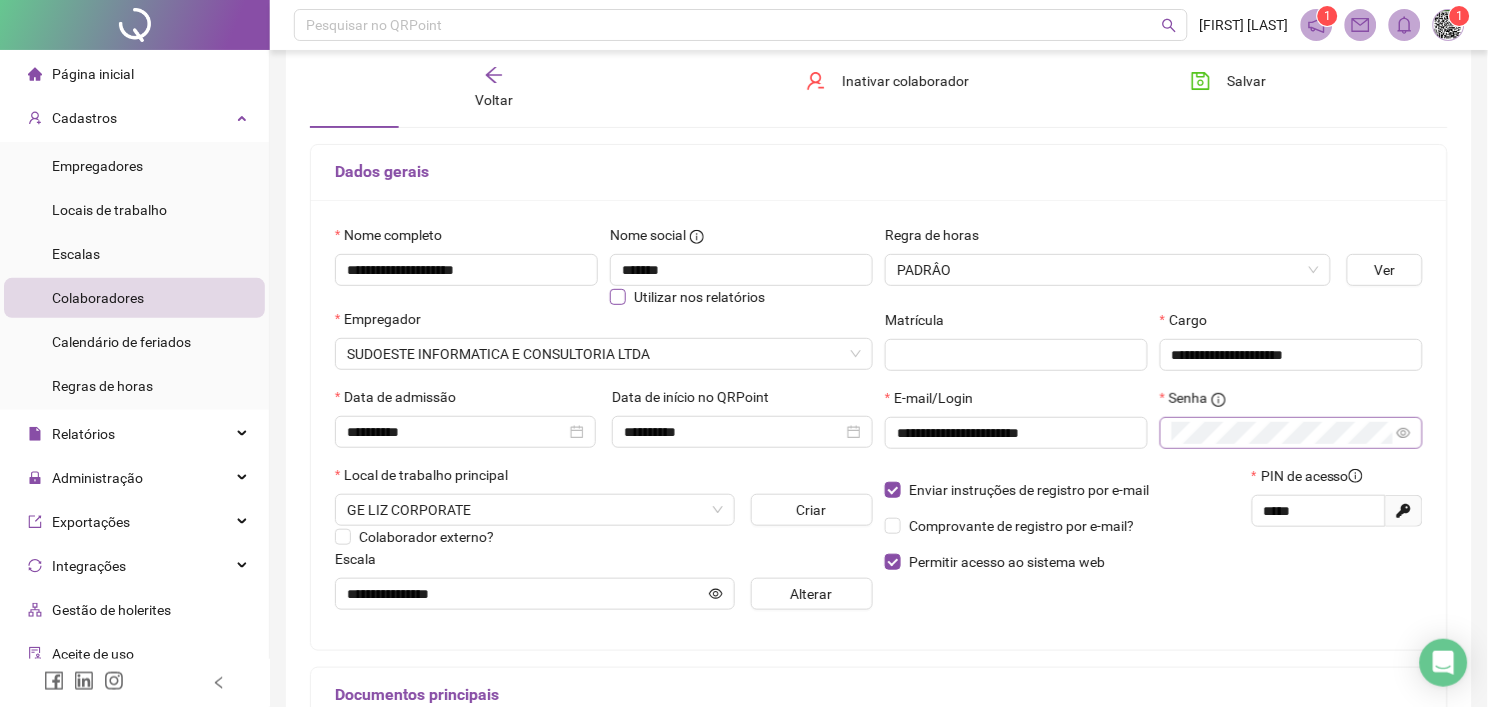 scroll, scrollTop: 0, scrollLeft: 0, axis: both 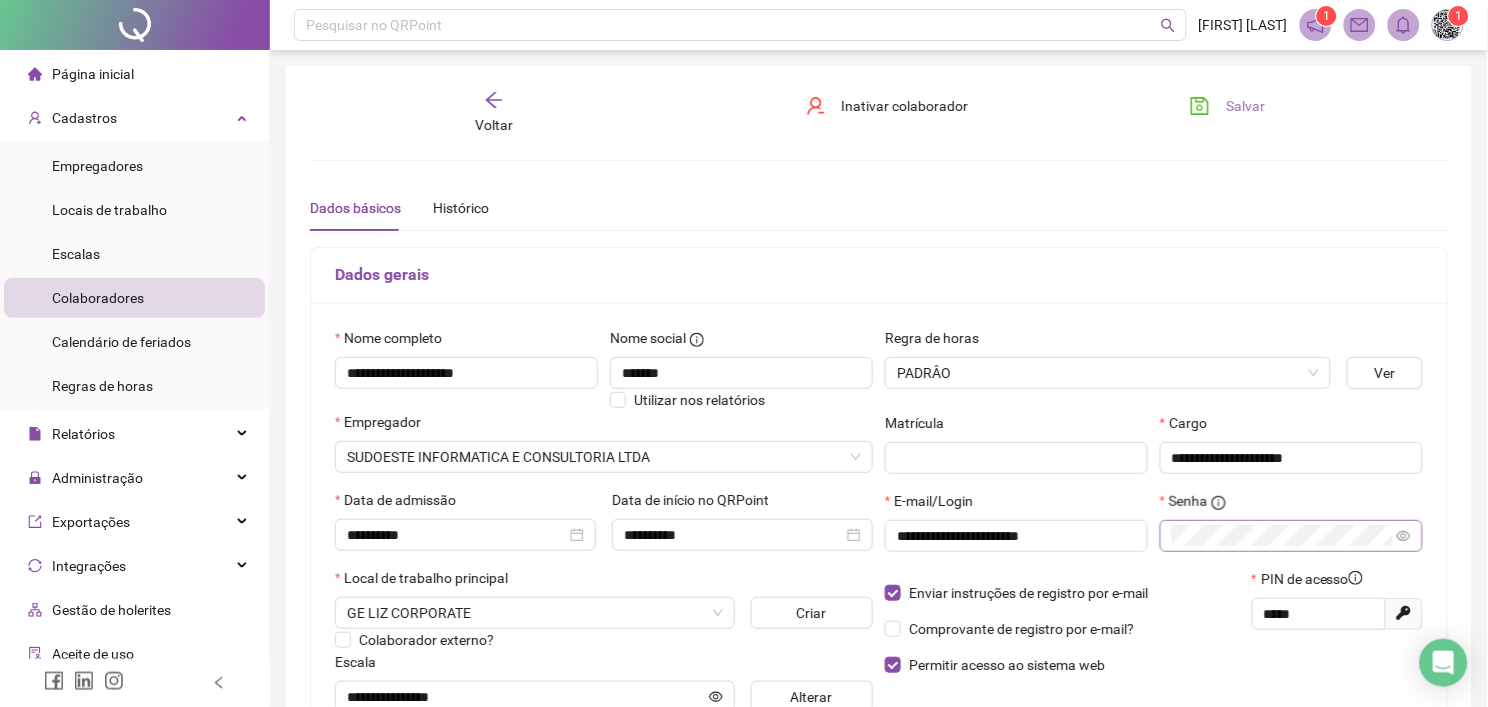 click on "Salvar" at bounding box center (1245, 106) 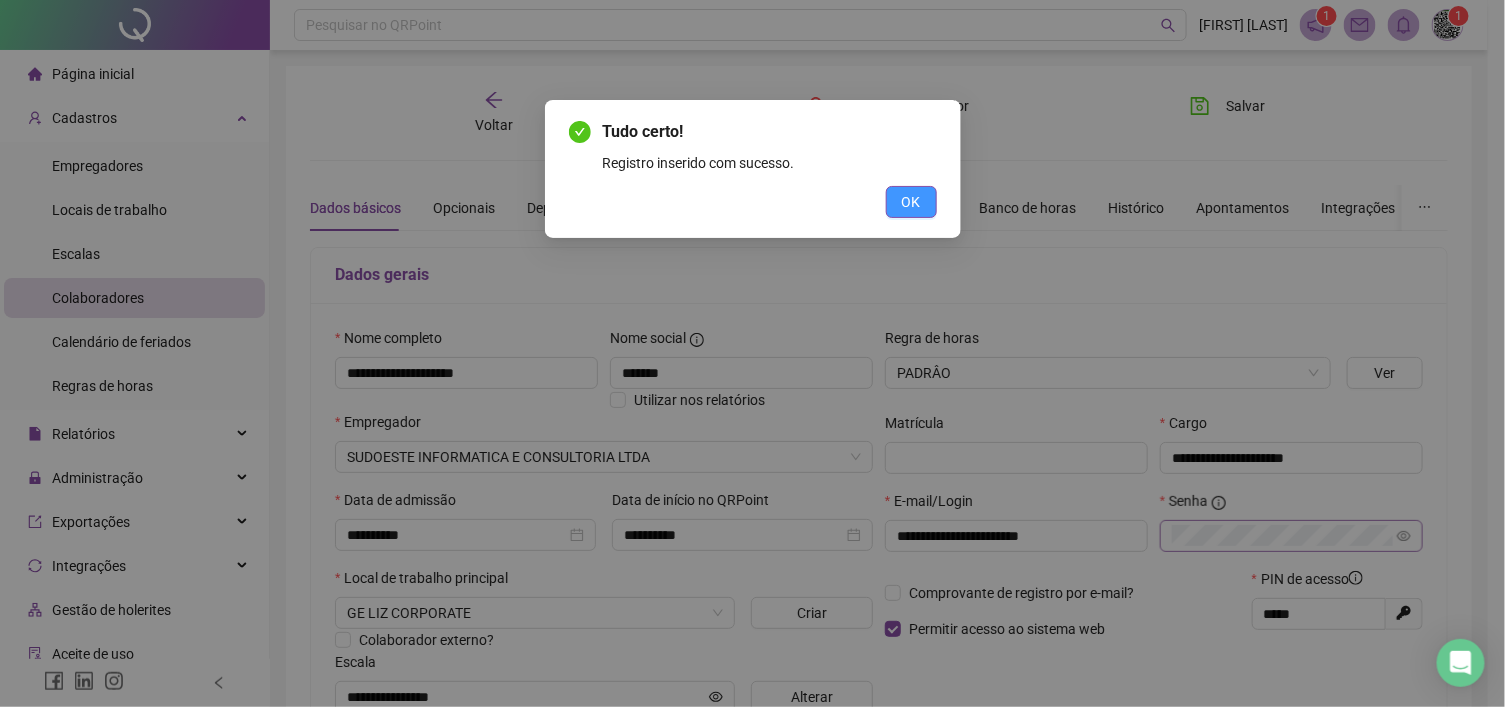 click on "OK" at bounding box center (911, 202) 